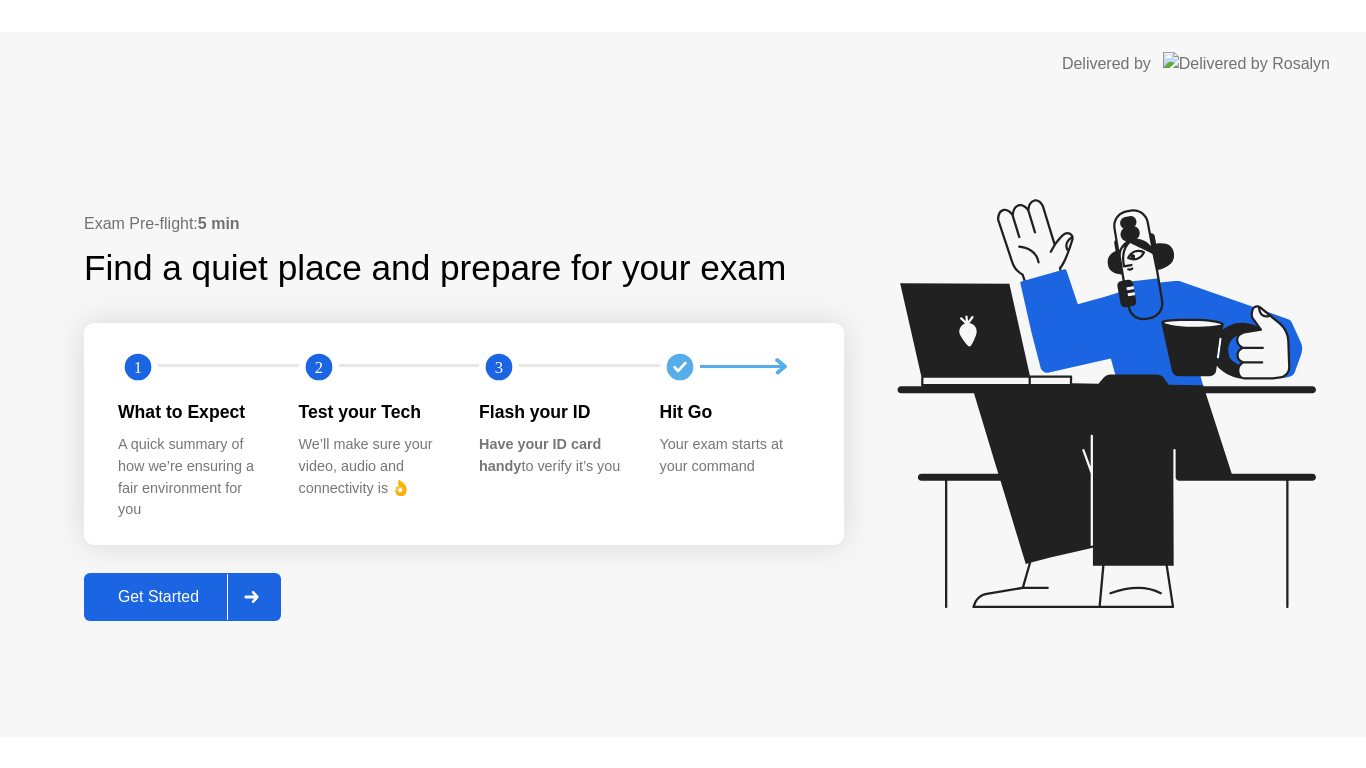 scroll, scrollTop: 0, scrollLeft: 0, axis: both 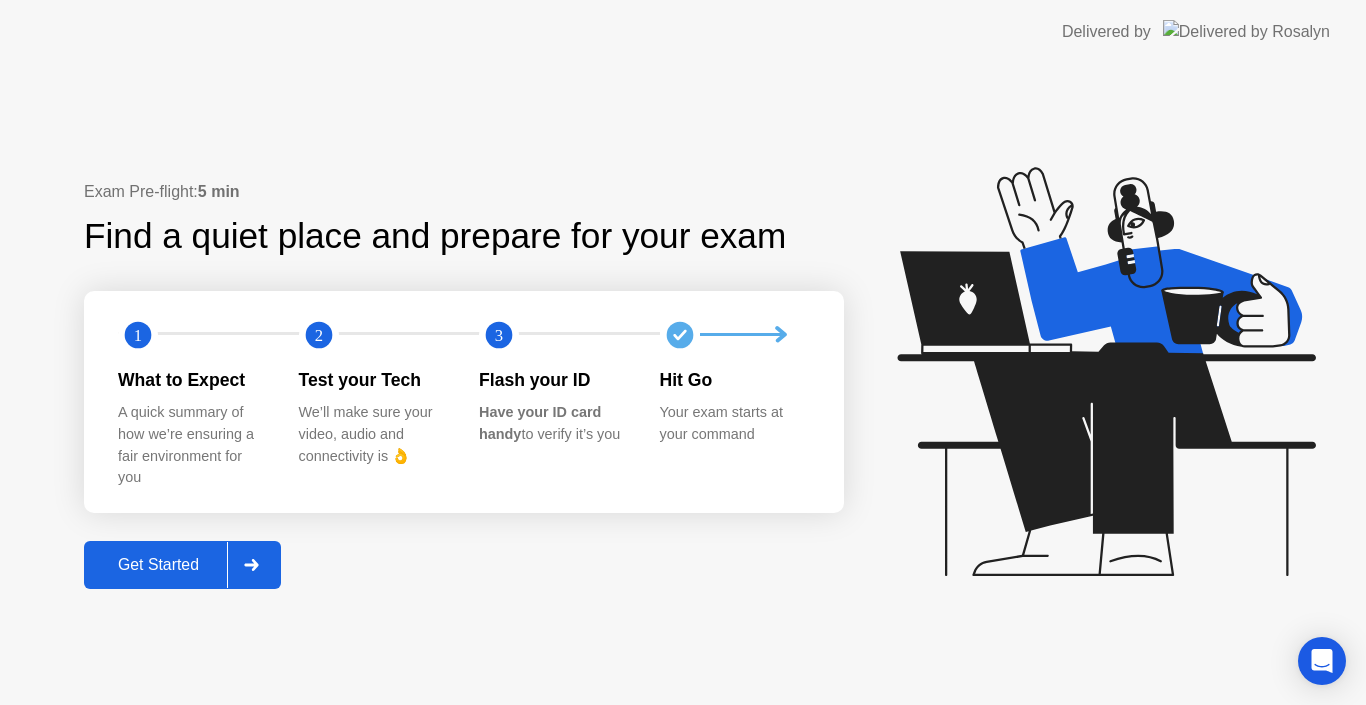 click on "Get Started" 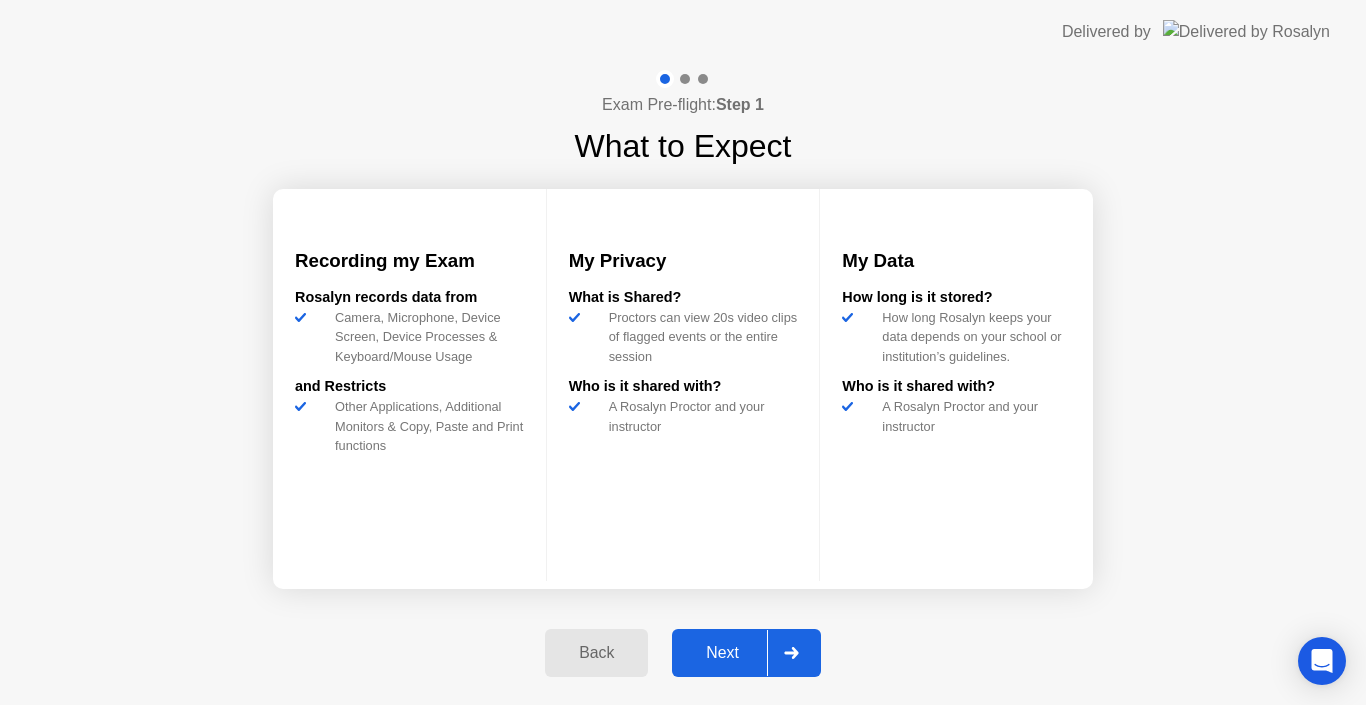 click on "Exam Pre-flight:  Step 1 What to Expect Recording my Exam Rosalyn records data from Camera, Microphone, Device Screen, Device Processes & Keyboard/Mouse Usage and Restricts Other Applications, Additional Monitors & Copy, Paste and Print functions My Privacy What is Shared? Proctors can view 20s video clips of flagged events or the entire session Who is it shared with?  A Rosalyn Proctor and your instructor  My Data How long is it stored?  How long Rosalyn keeps your data depends on your  school or institution’s guidelines.  Who is it shared with? A Rosalyn Proctor and your instructor  Back Next" 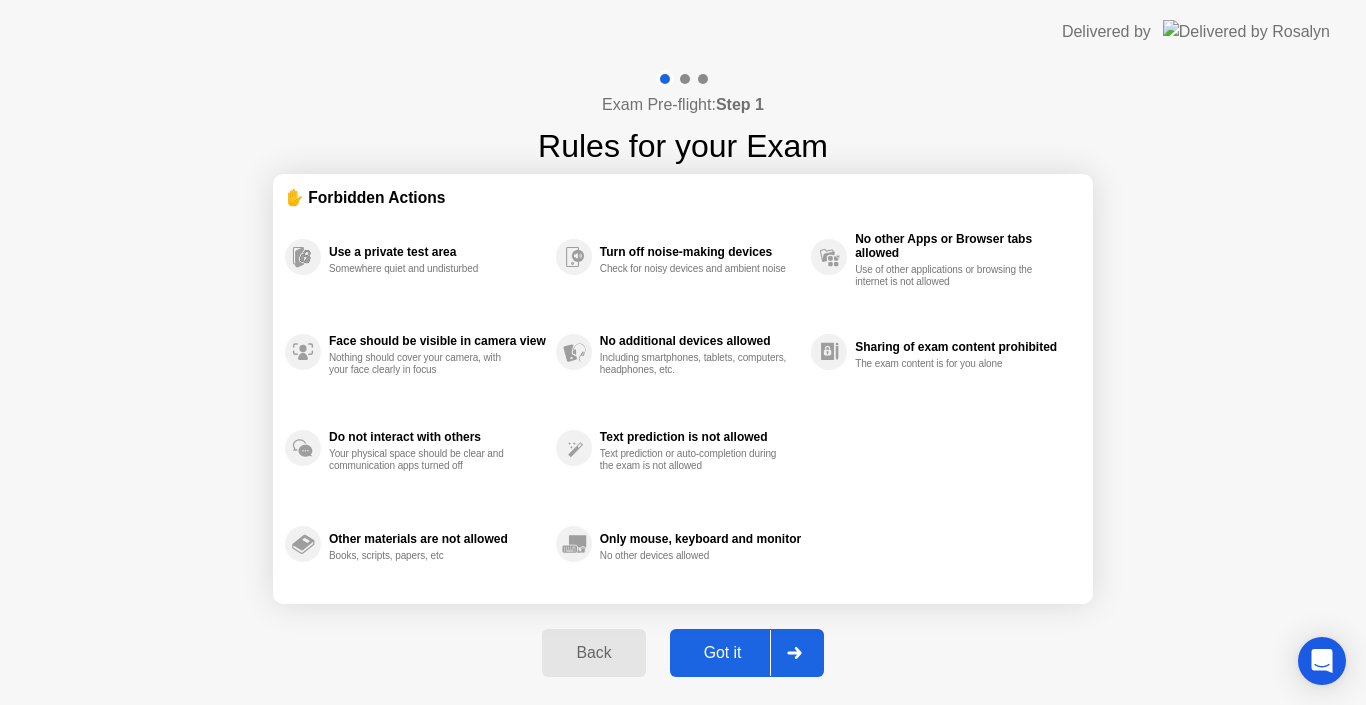 click on "Got it" 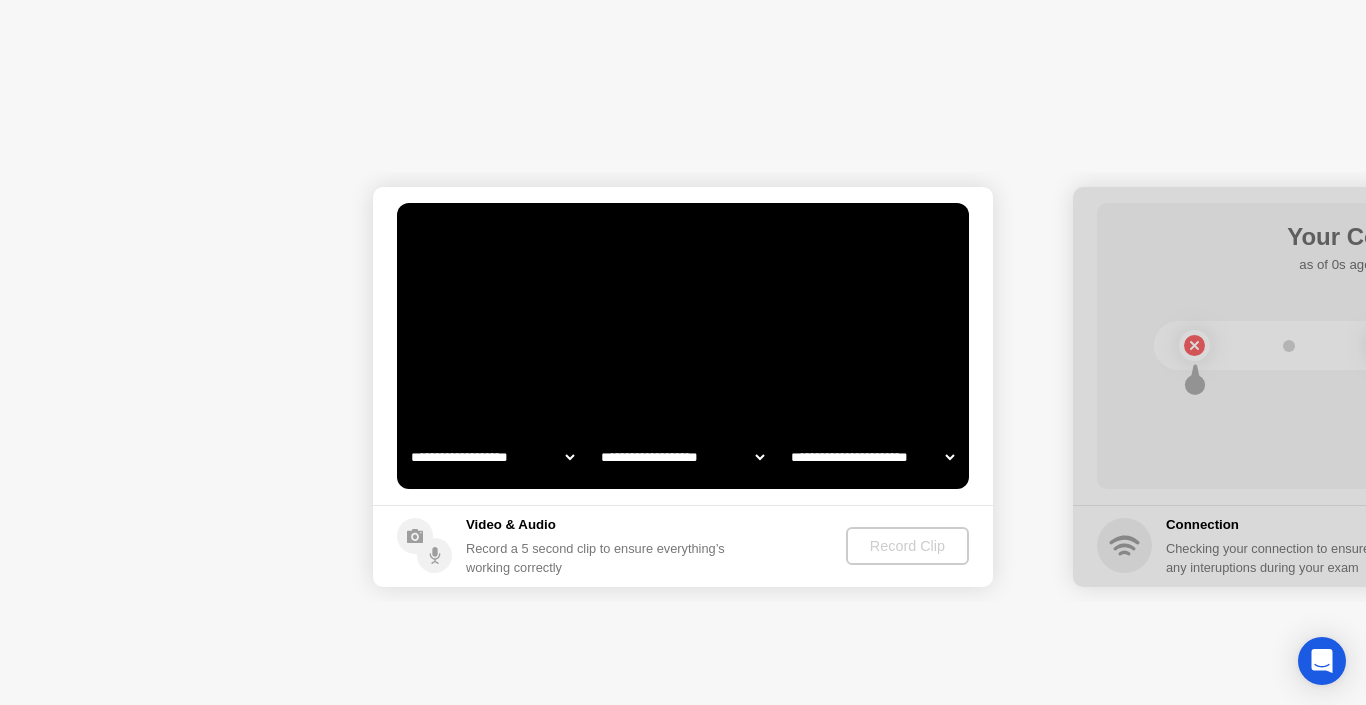 select on "**********" 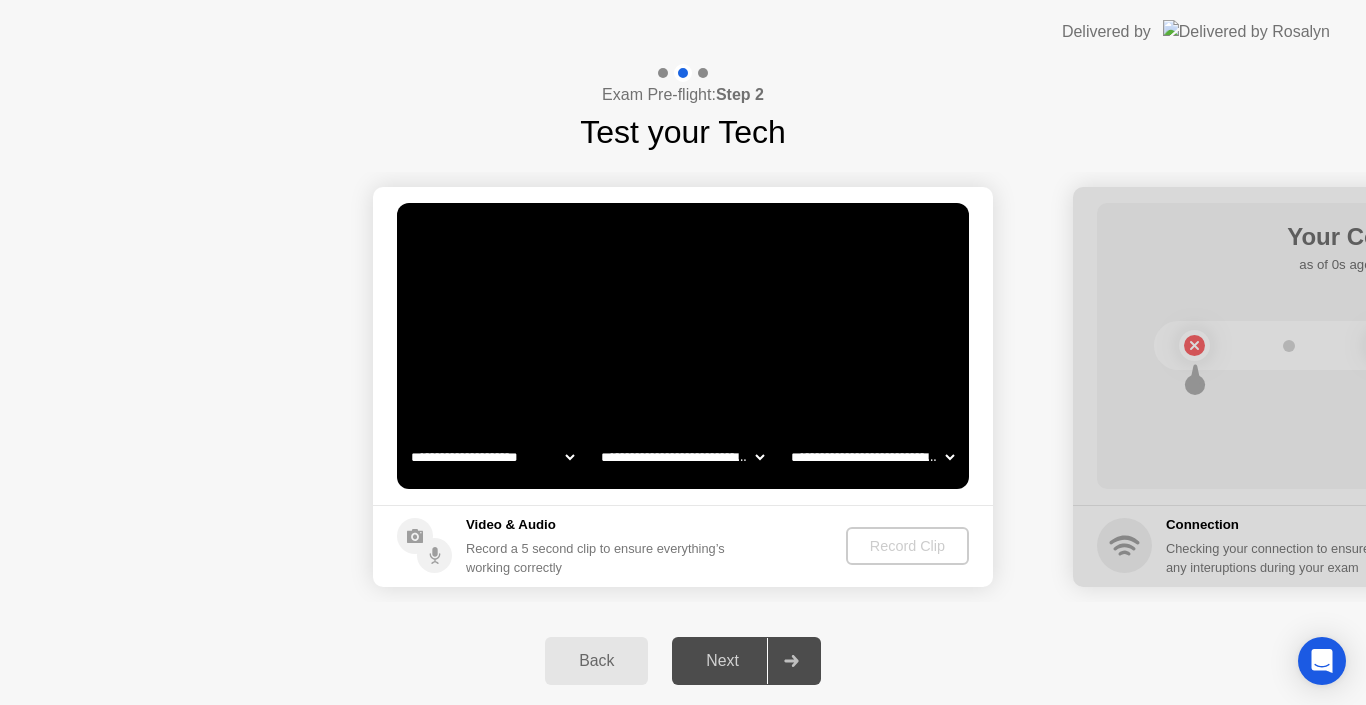 click on "Next" 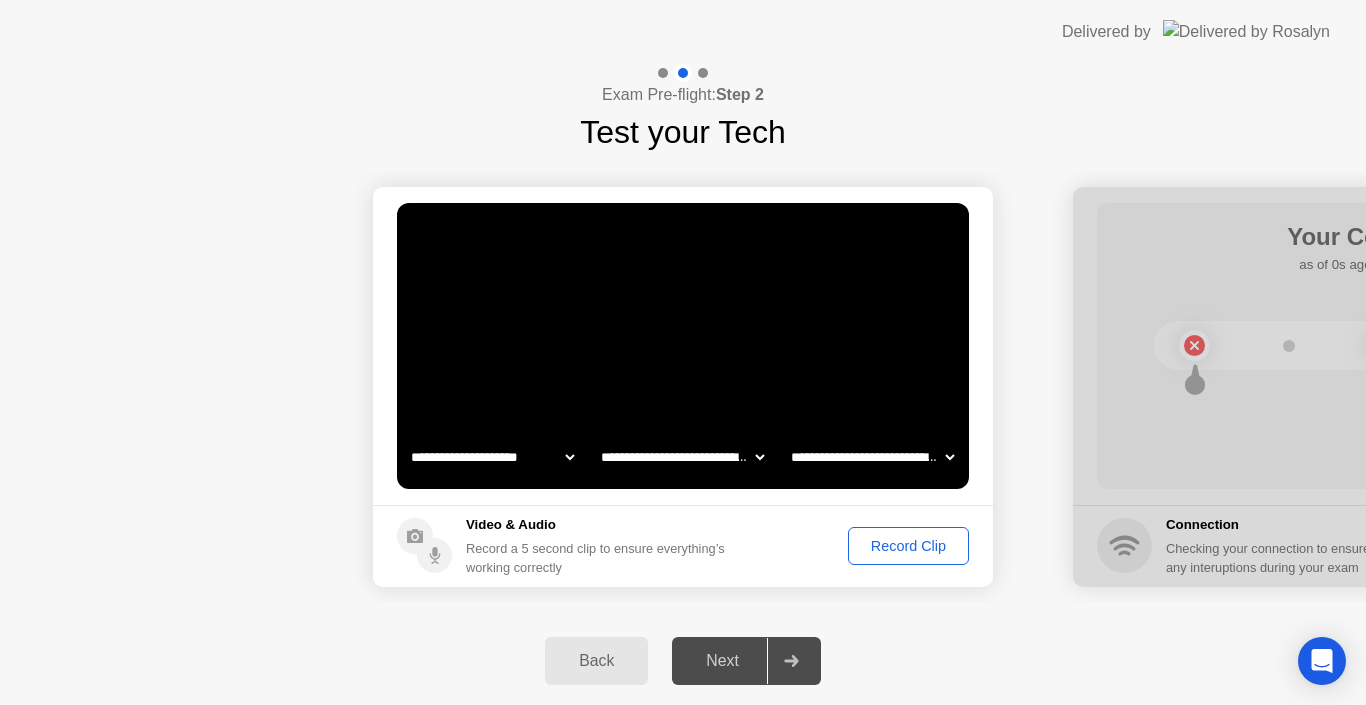 click 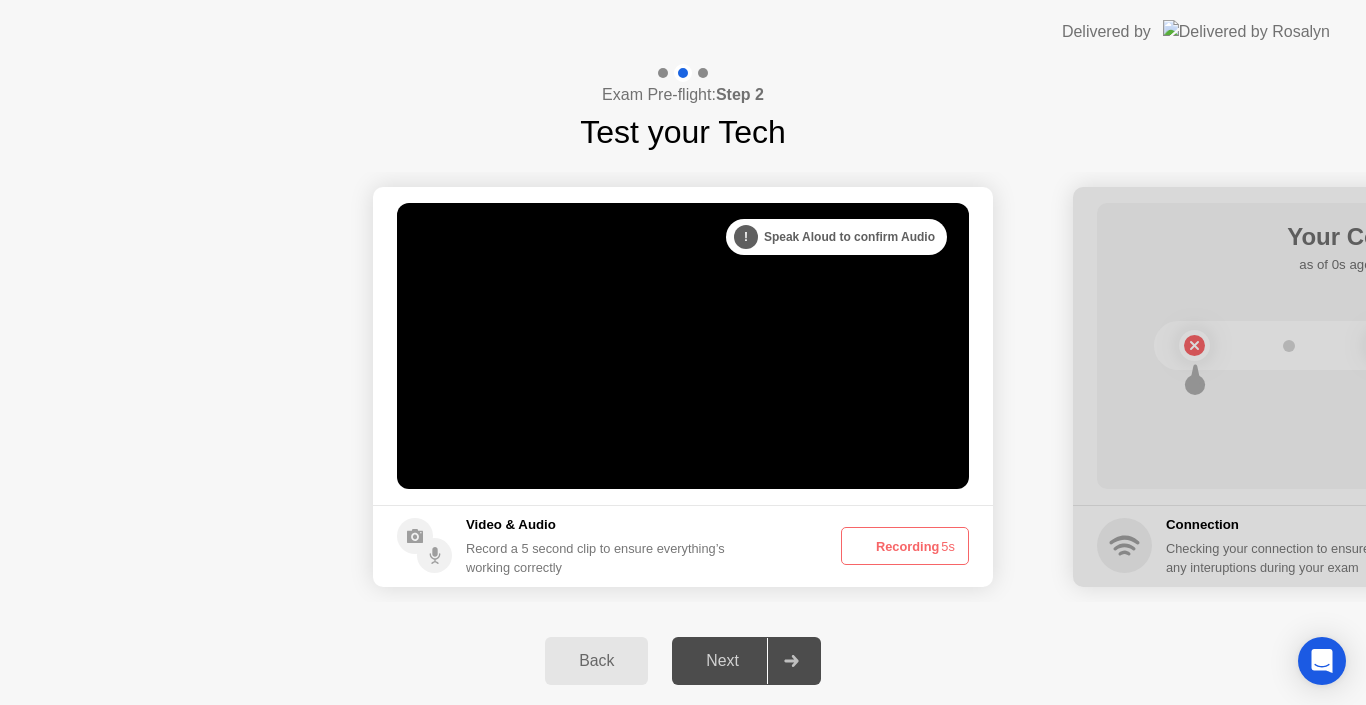 click on "Recording  5s" 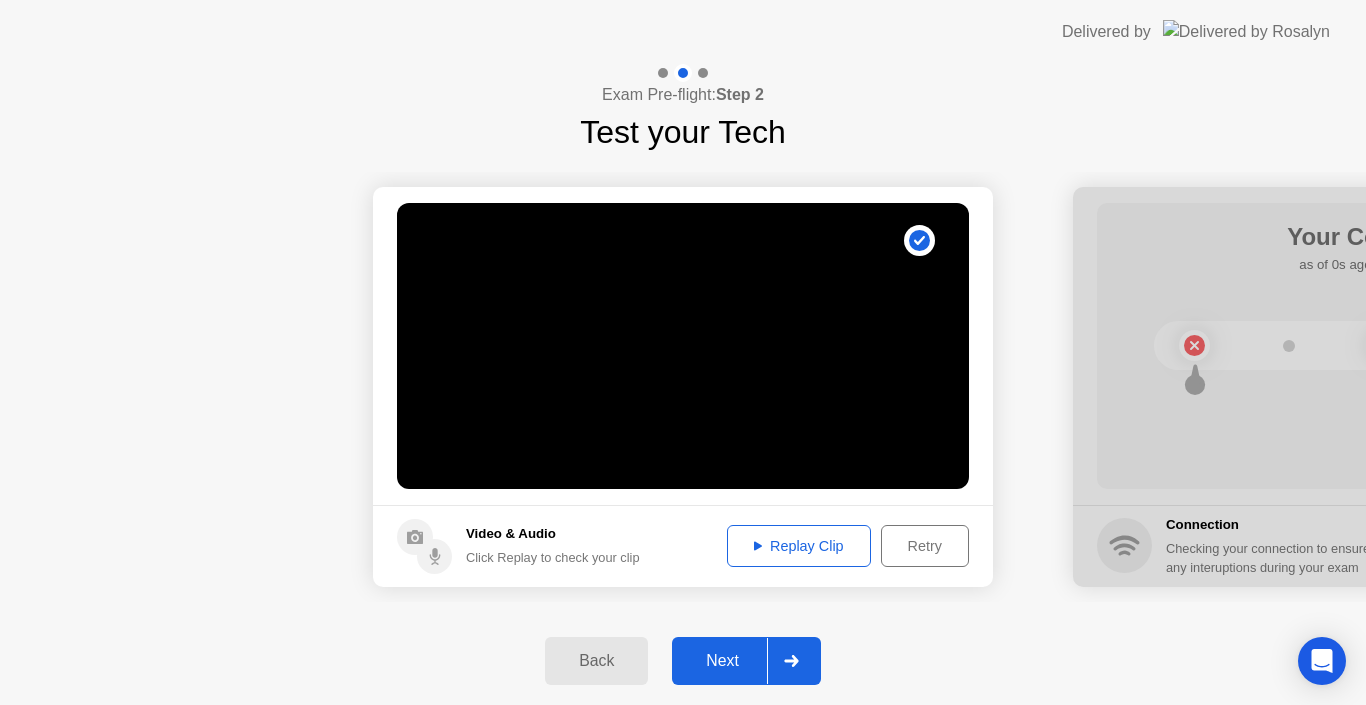 click 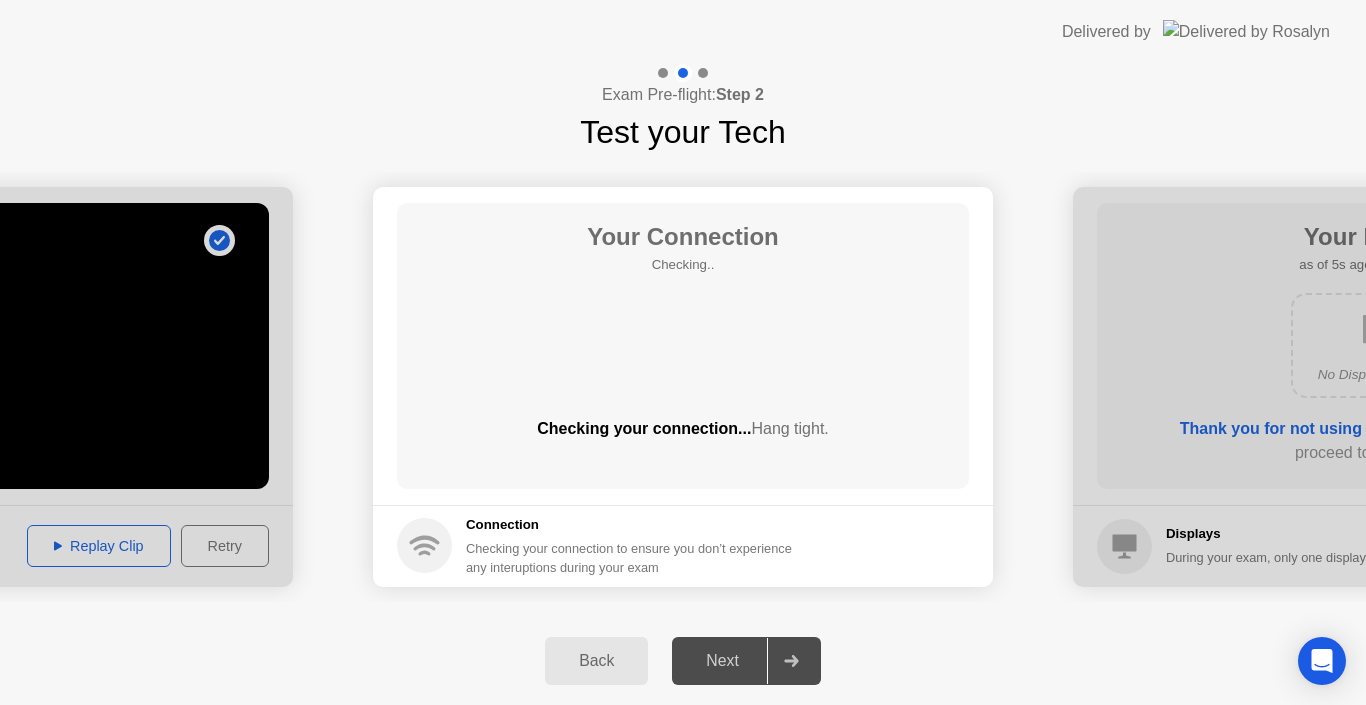 click on "Next" 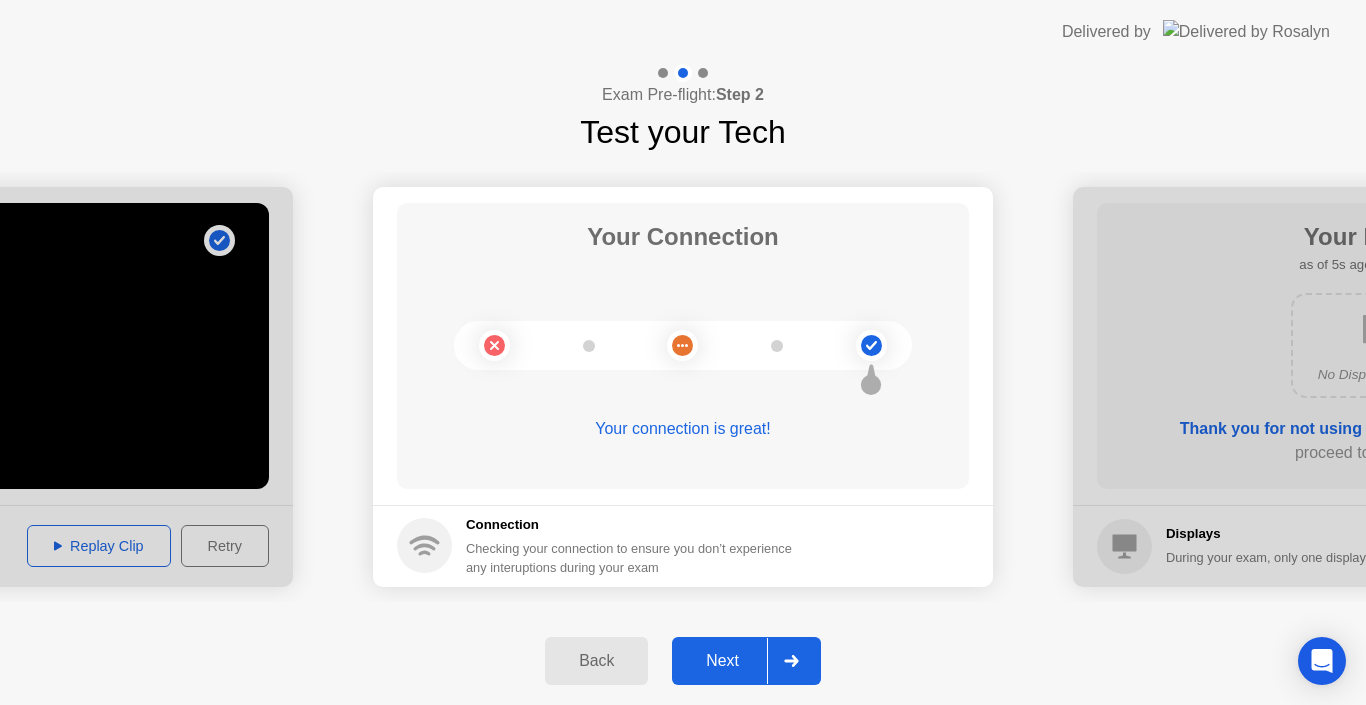 click 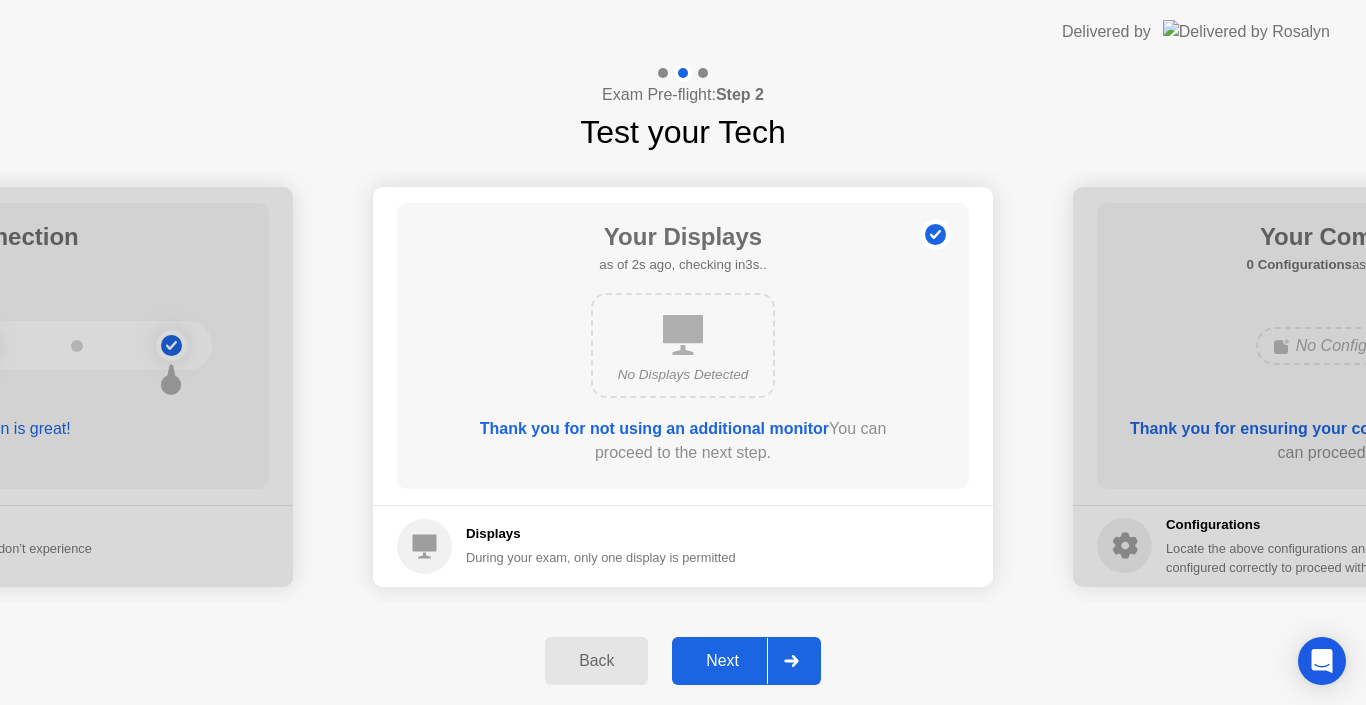click on "Next" 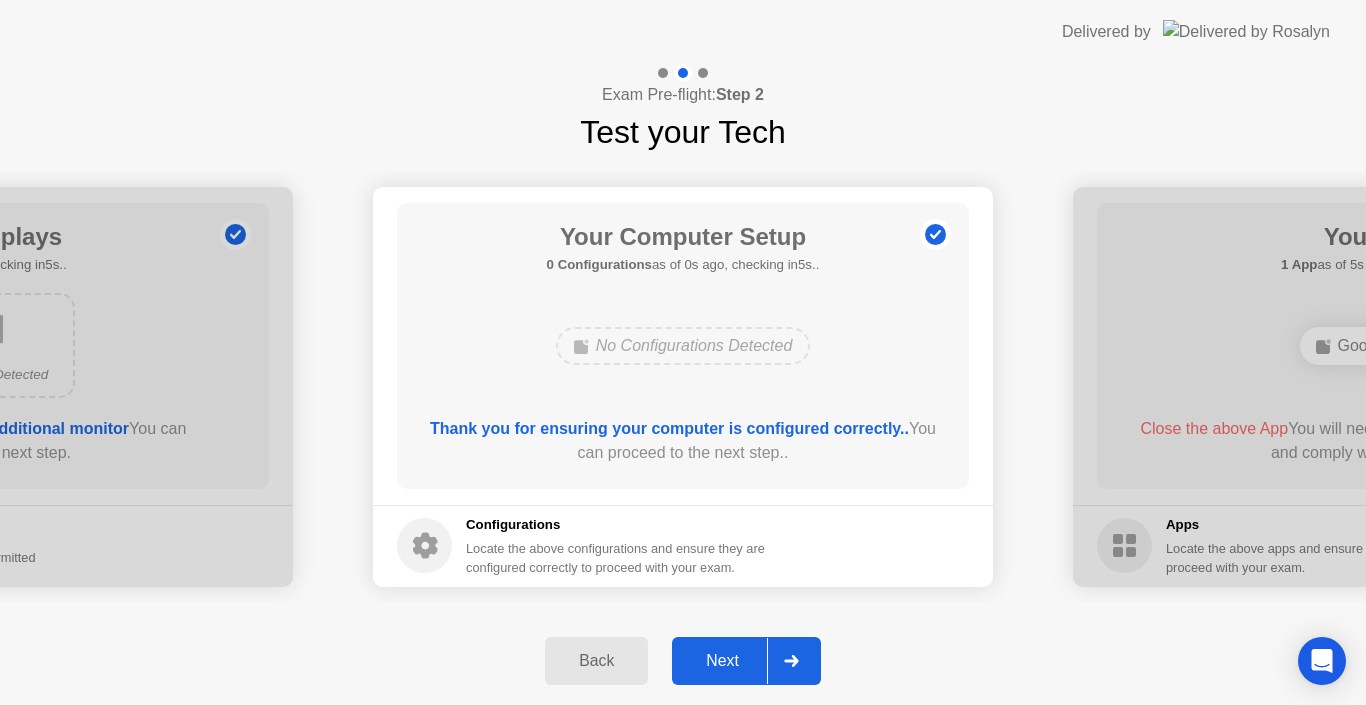 click 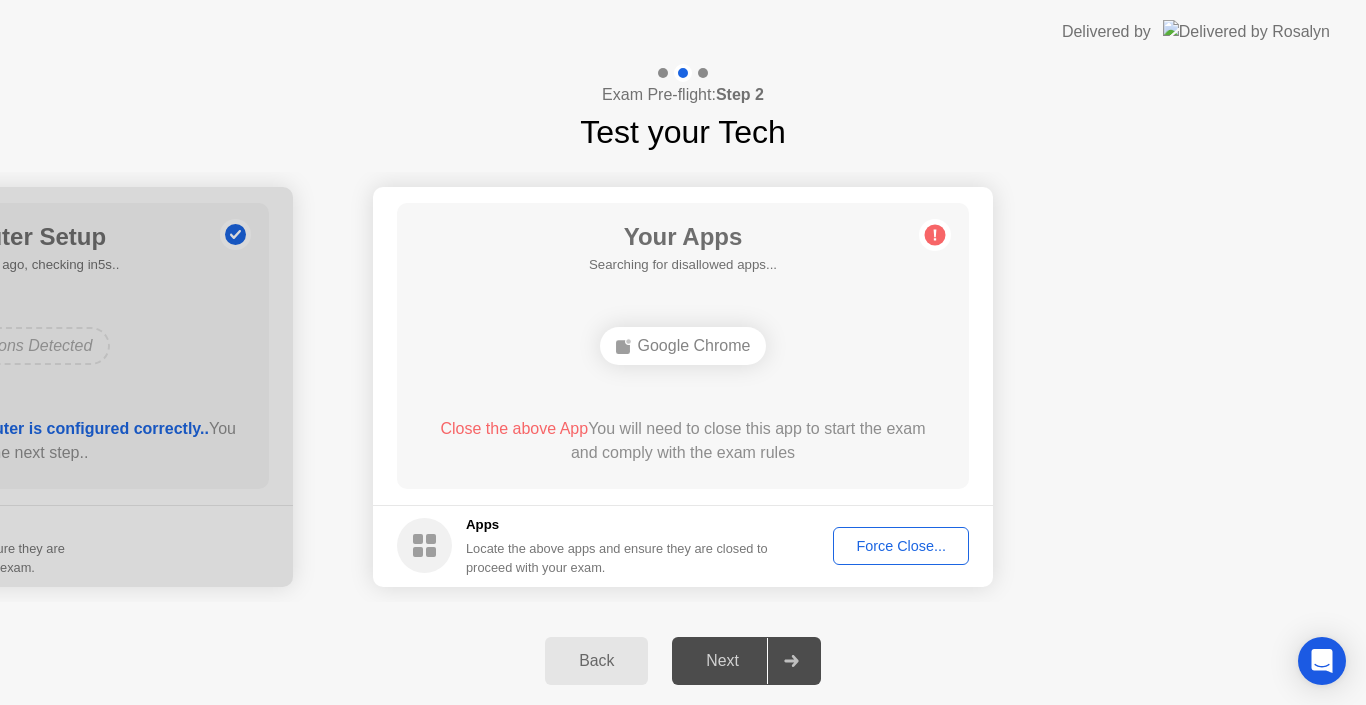 click on "Force Close..." 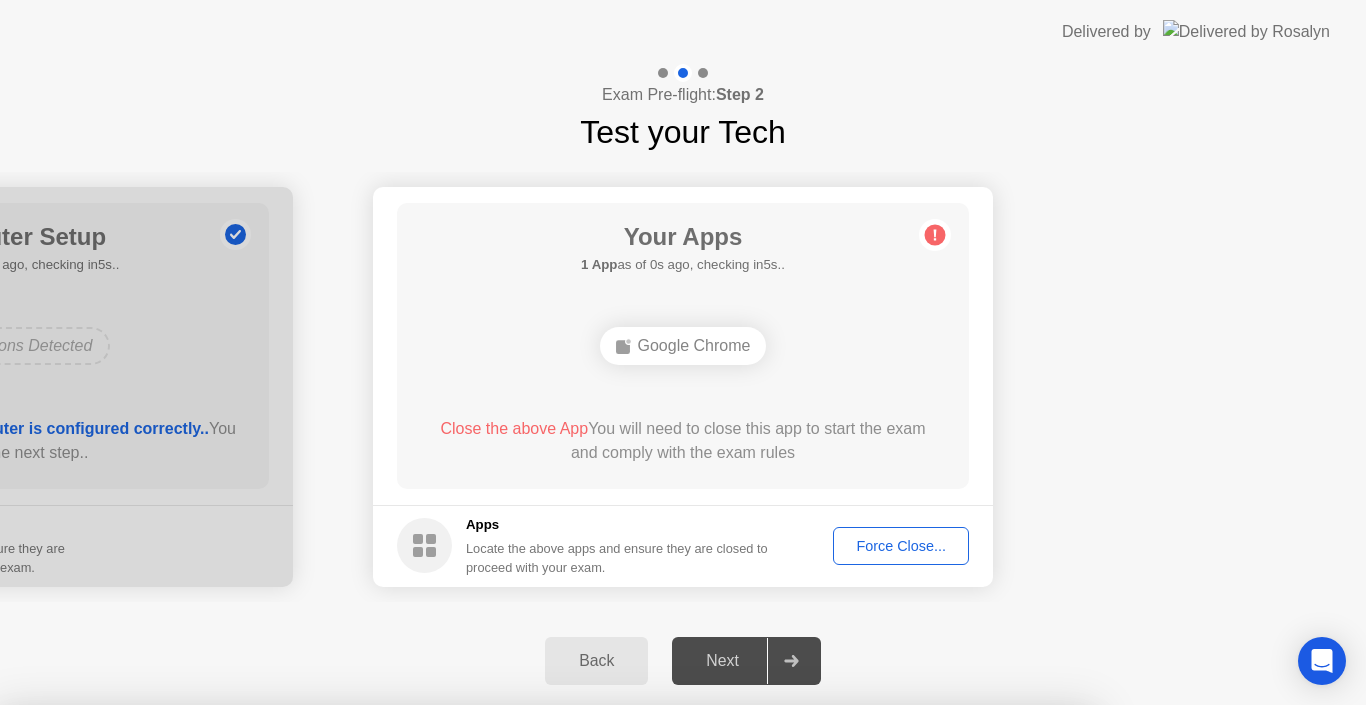 click on "Confirm" at bounding box center [613, 981] 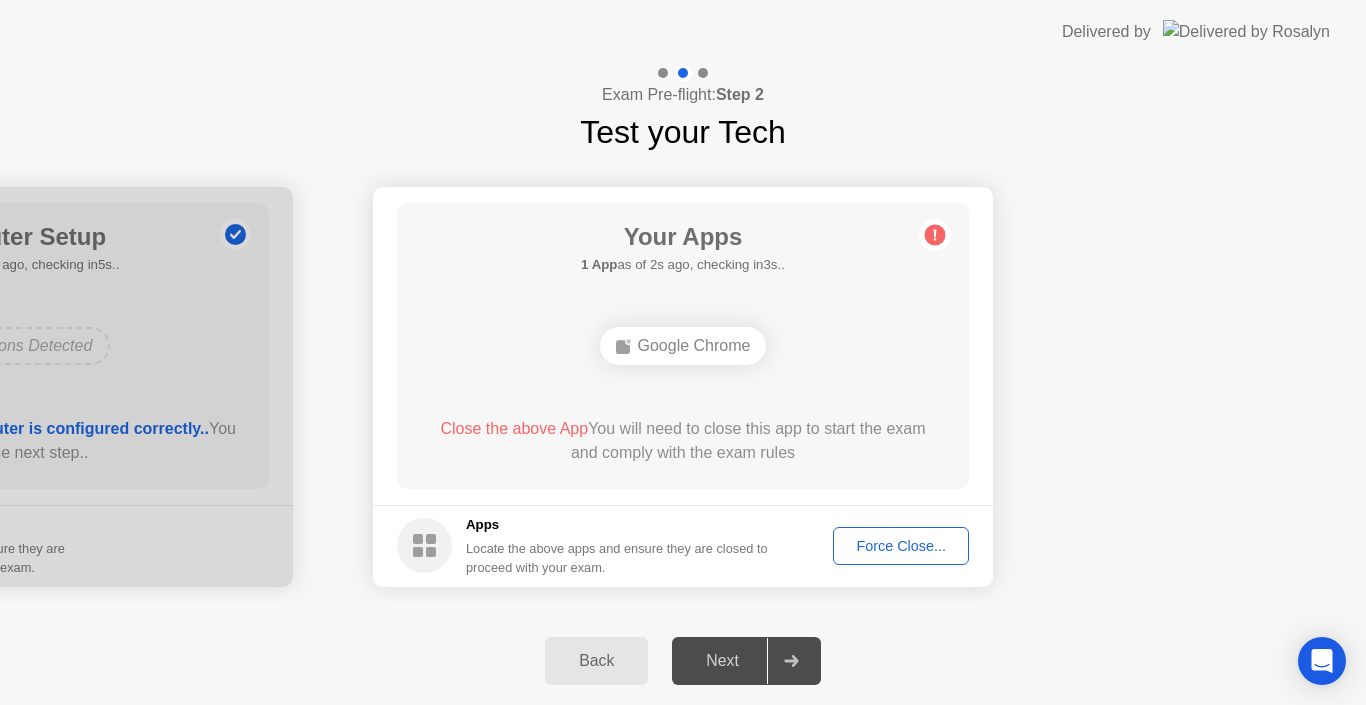 click 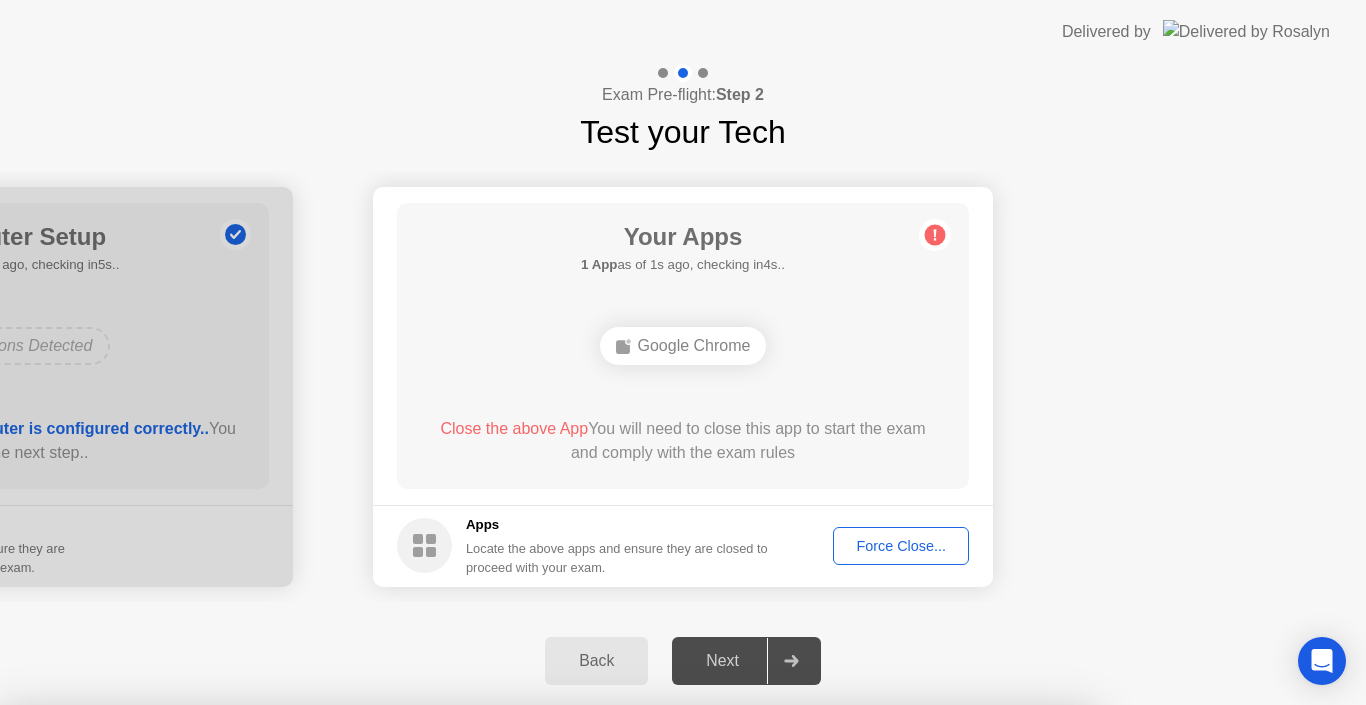 click on "Confirm" at bounding box center [613, 981] 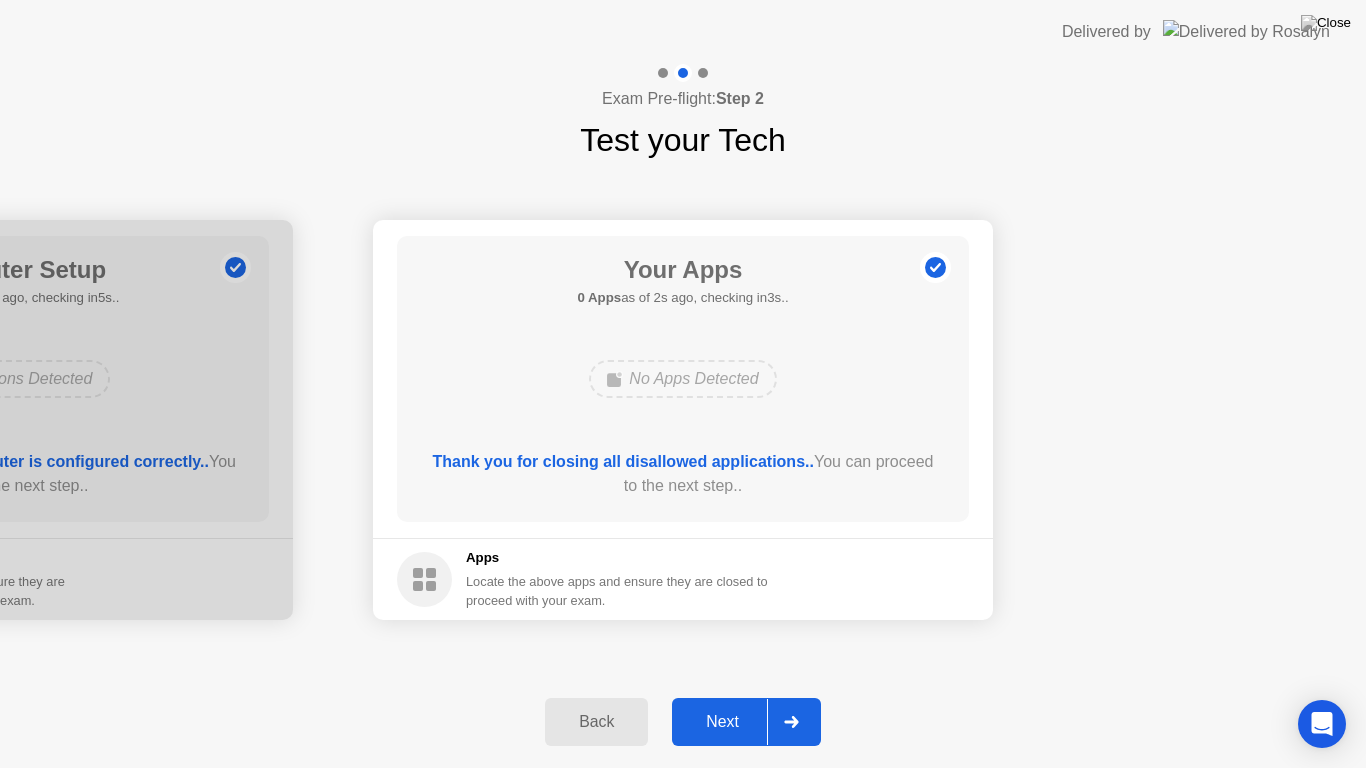 click on "Next" 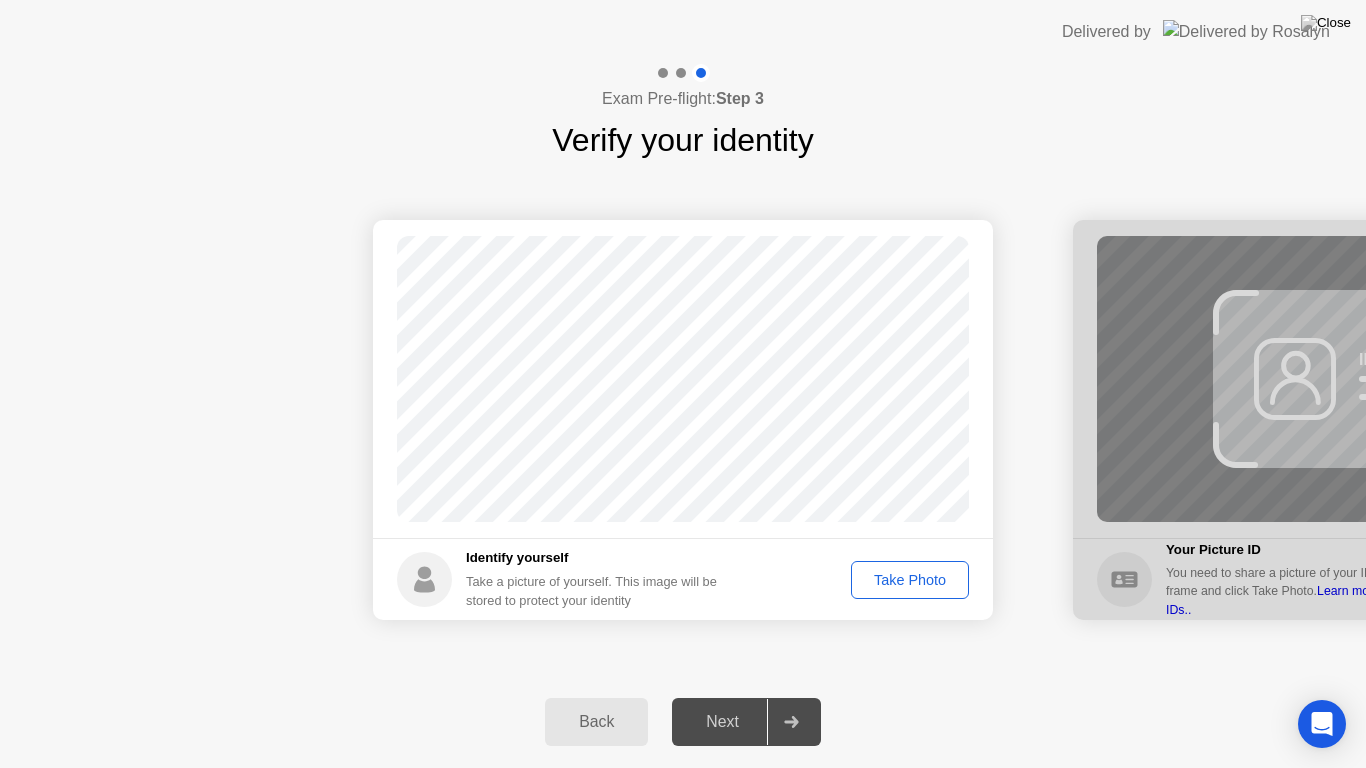 click on "Take Photo" 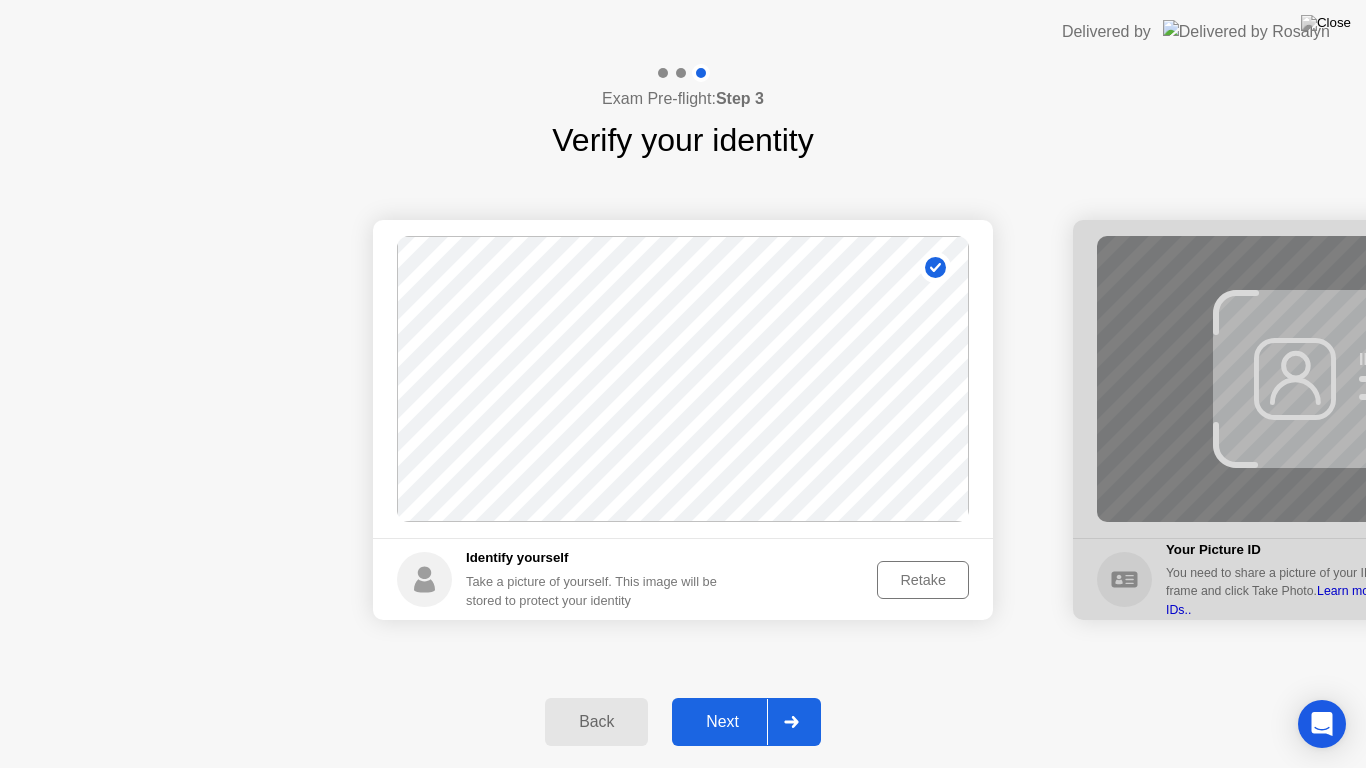 click 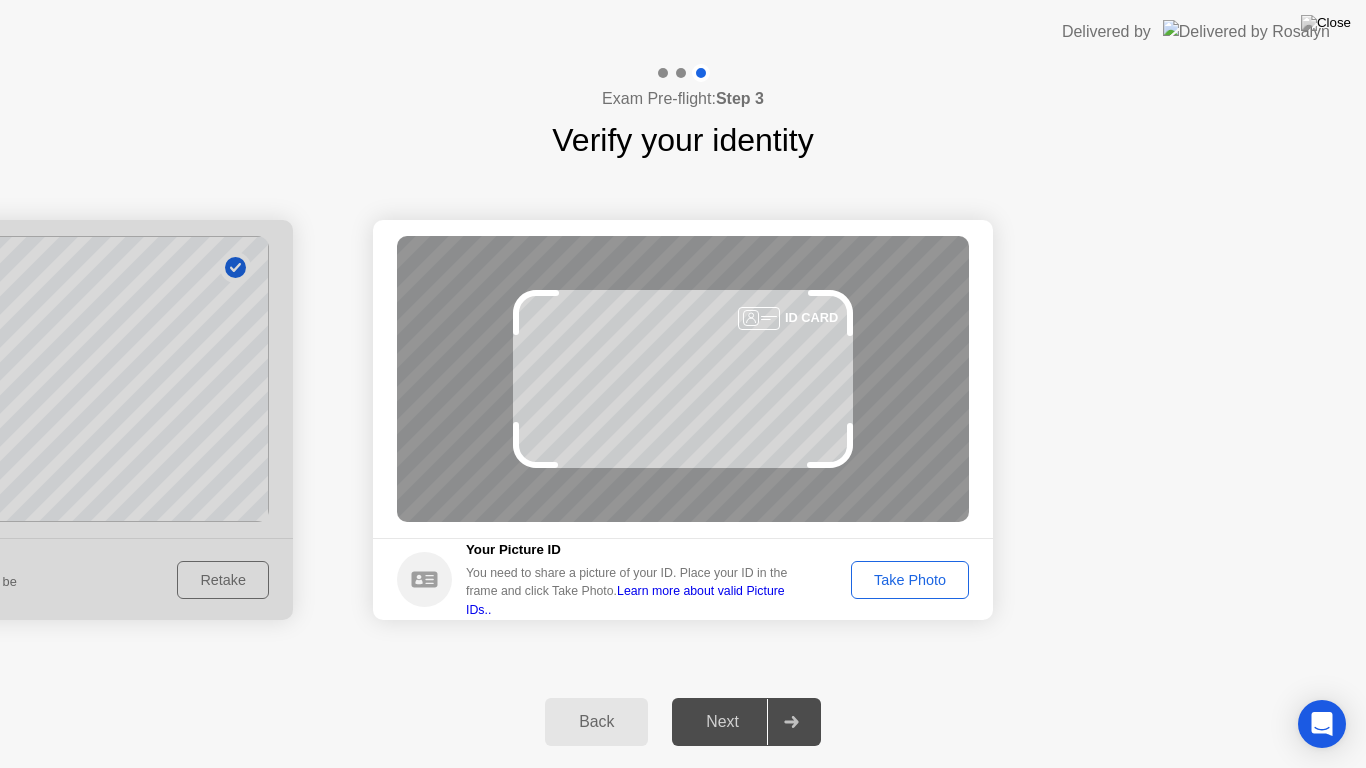 click on "Take Photo" 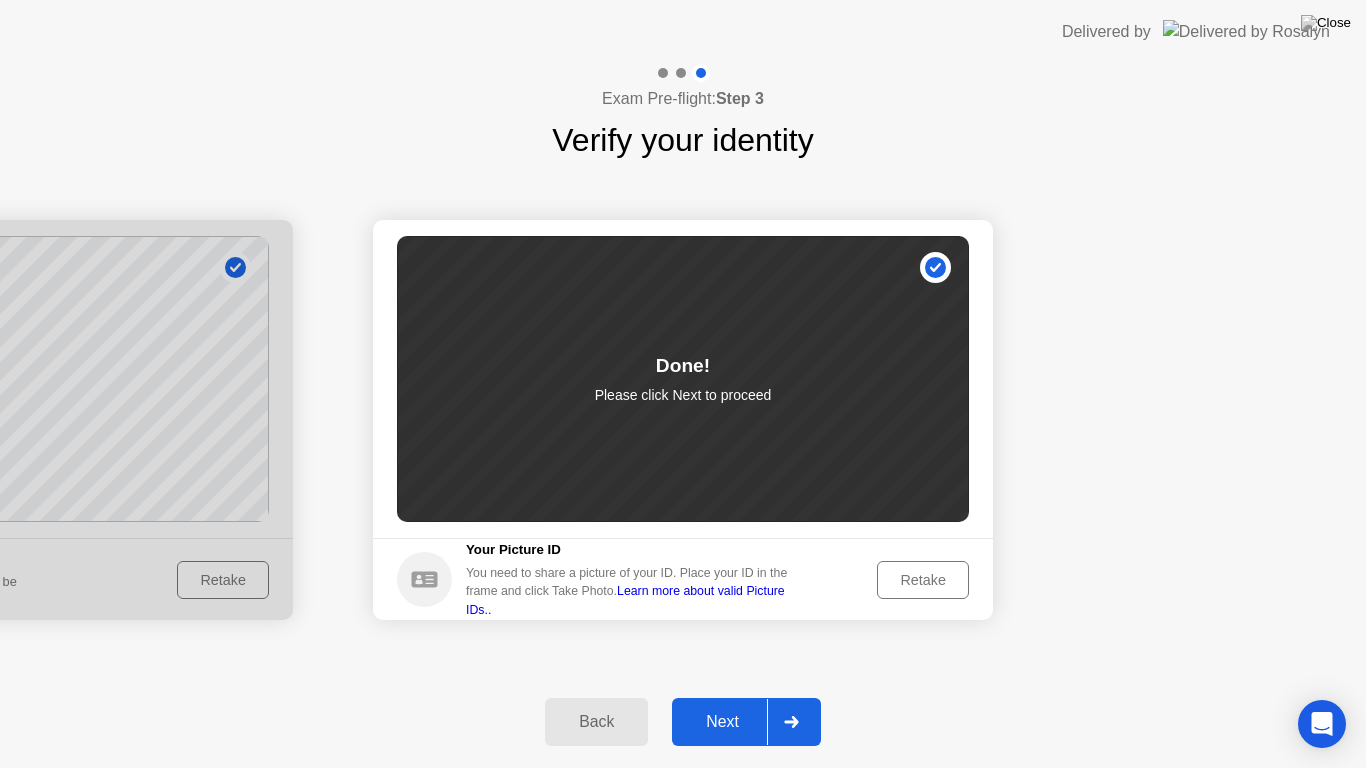 click on "Next" 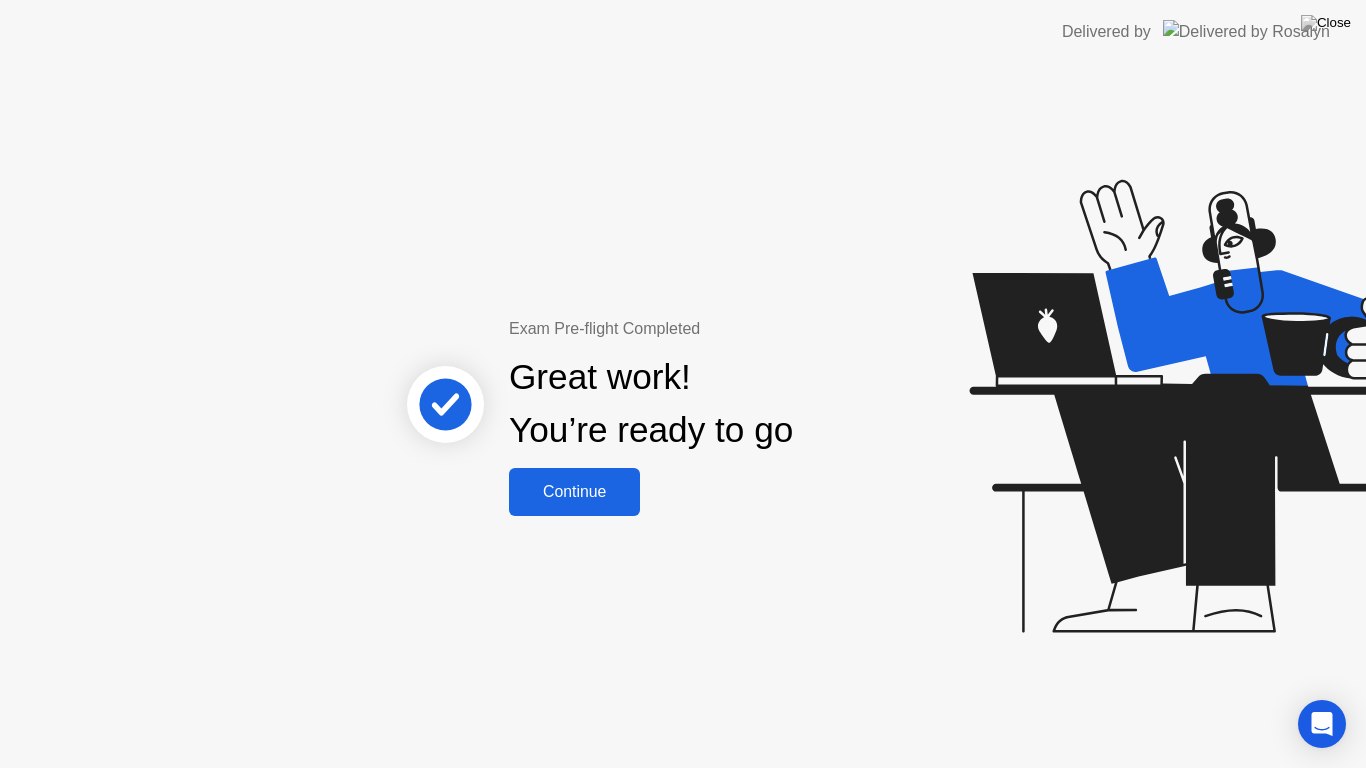 click on "Continue" 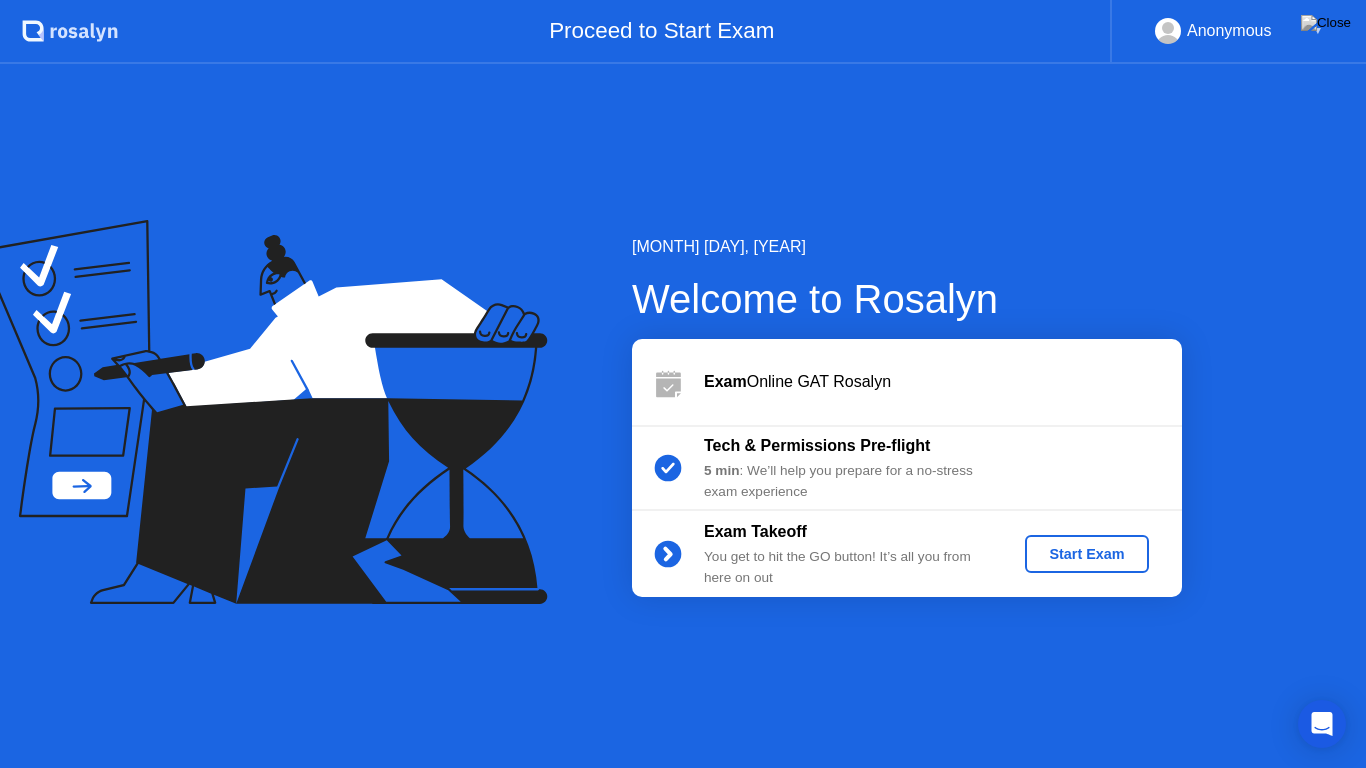 click on "Start Exam" 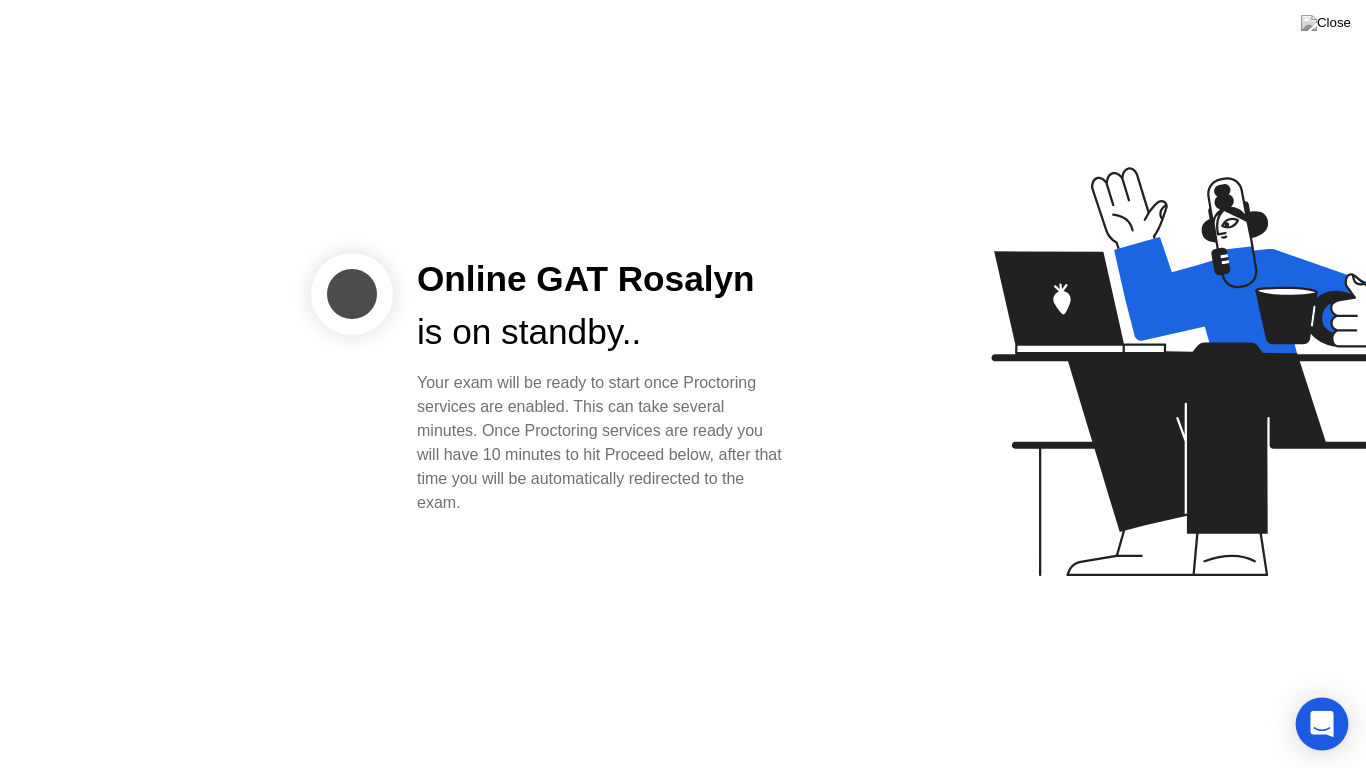 click at bounding box center [1322, 724] 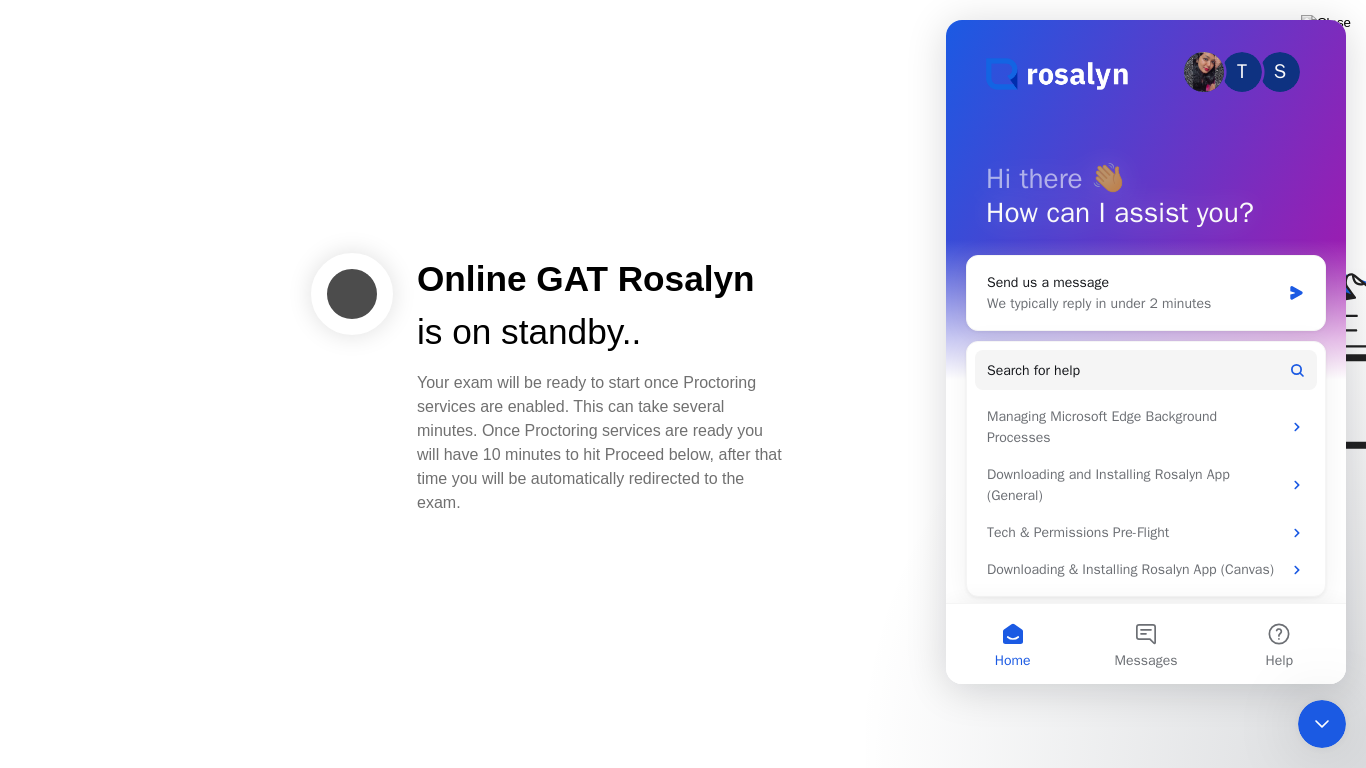 scroll, scrollTop: 0, scrollLeft: 0, axis: both 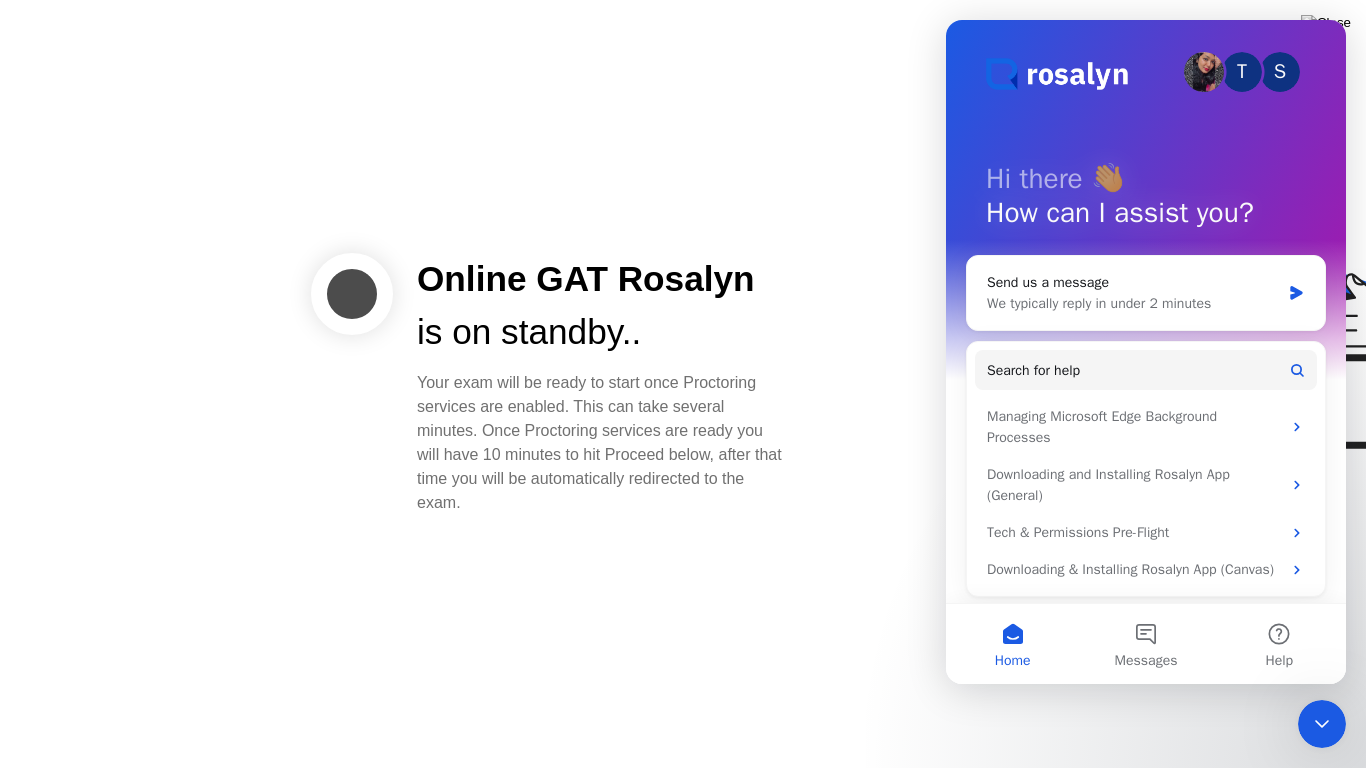 click 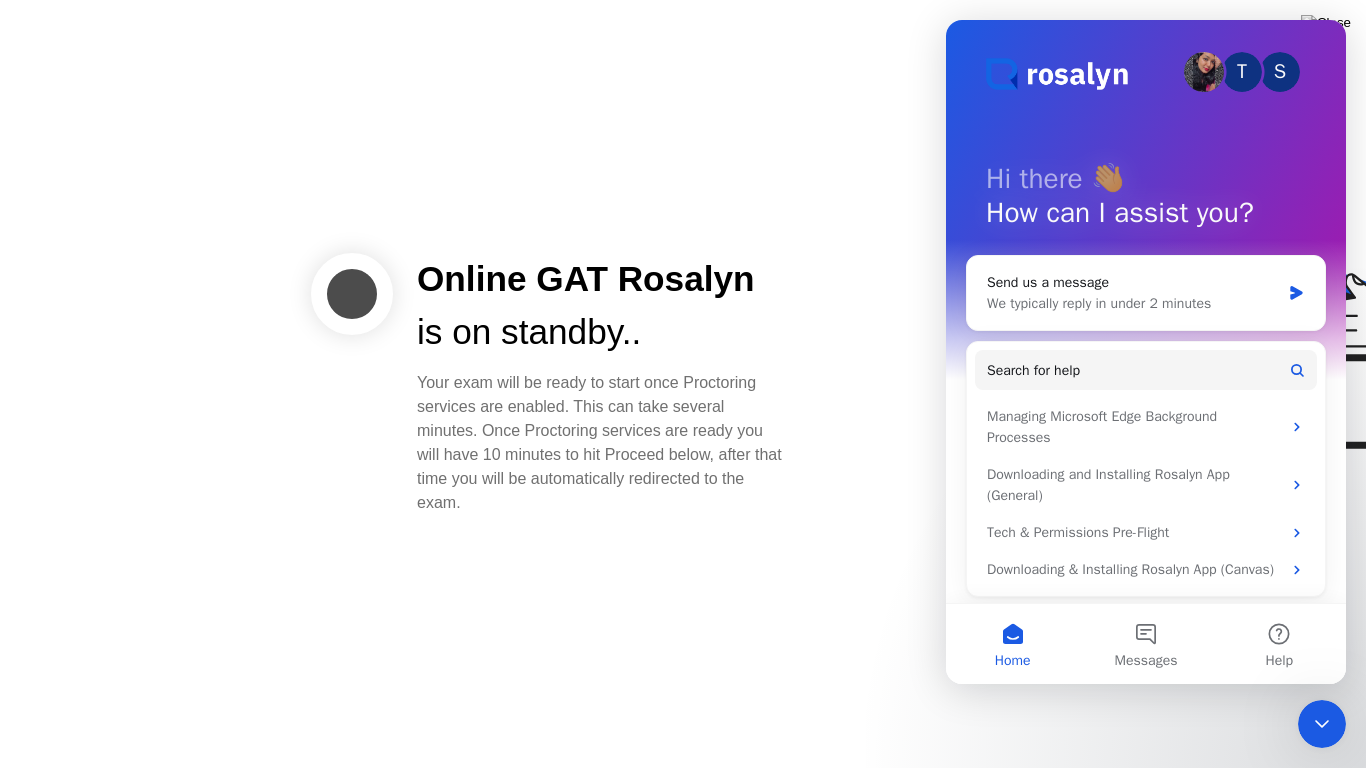 click 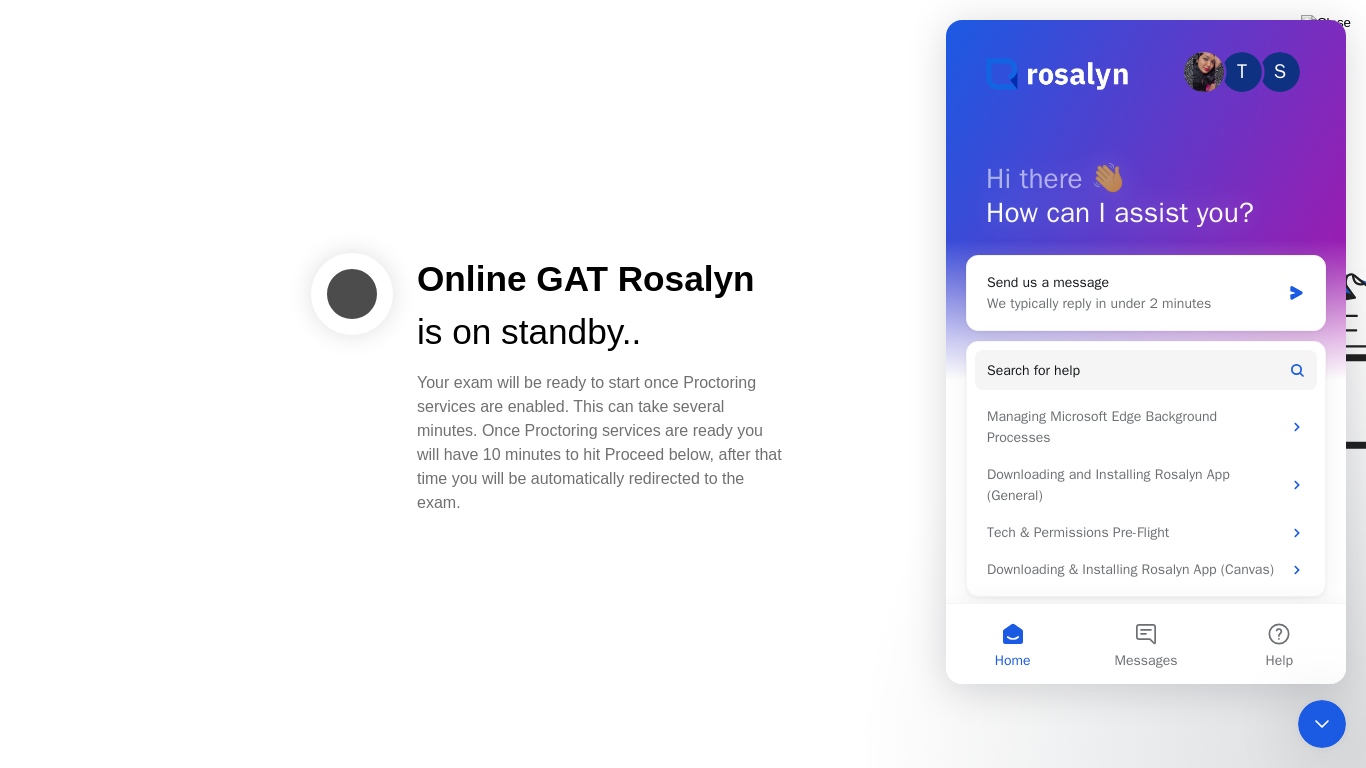 click on "Online GAT Rosalyn is on standby..   Your exam will be ready to start once Proctoring services are enabled. This can take several minutes. Once Proctoring services are ready you will have 10 minutes to hit Proceed below, after that time you will be automatically redirected to the exam." 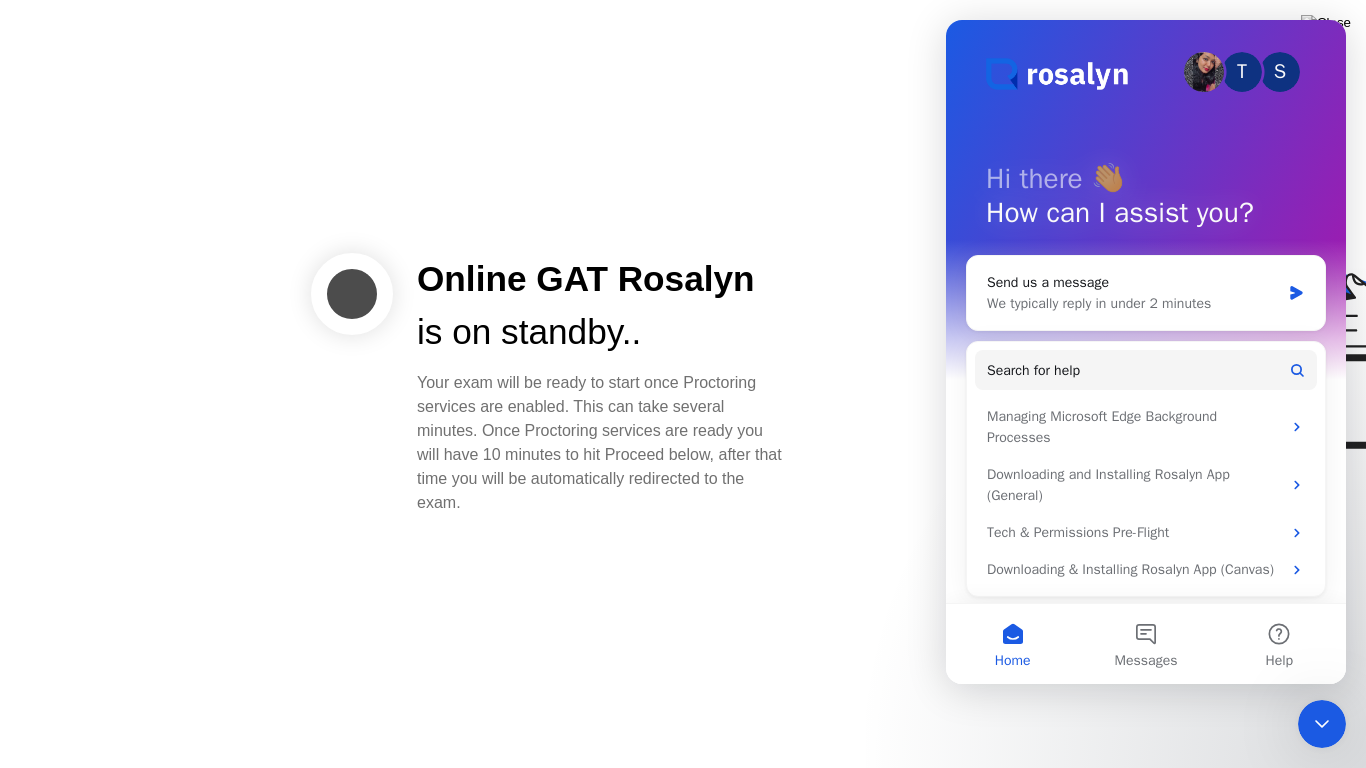 click 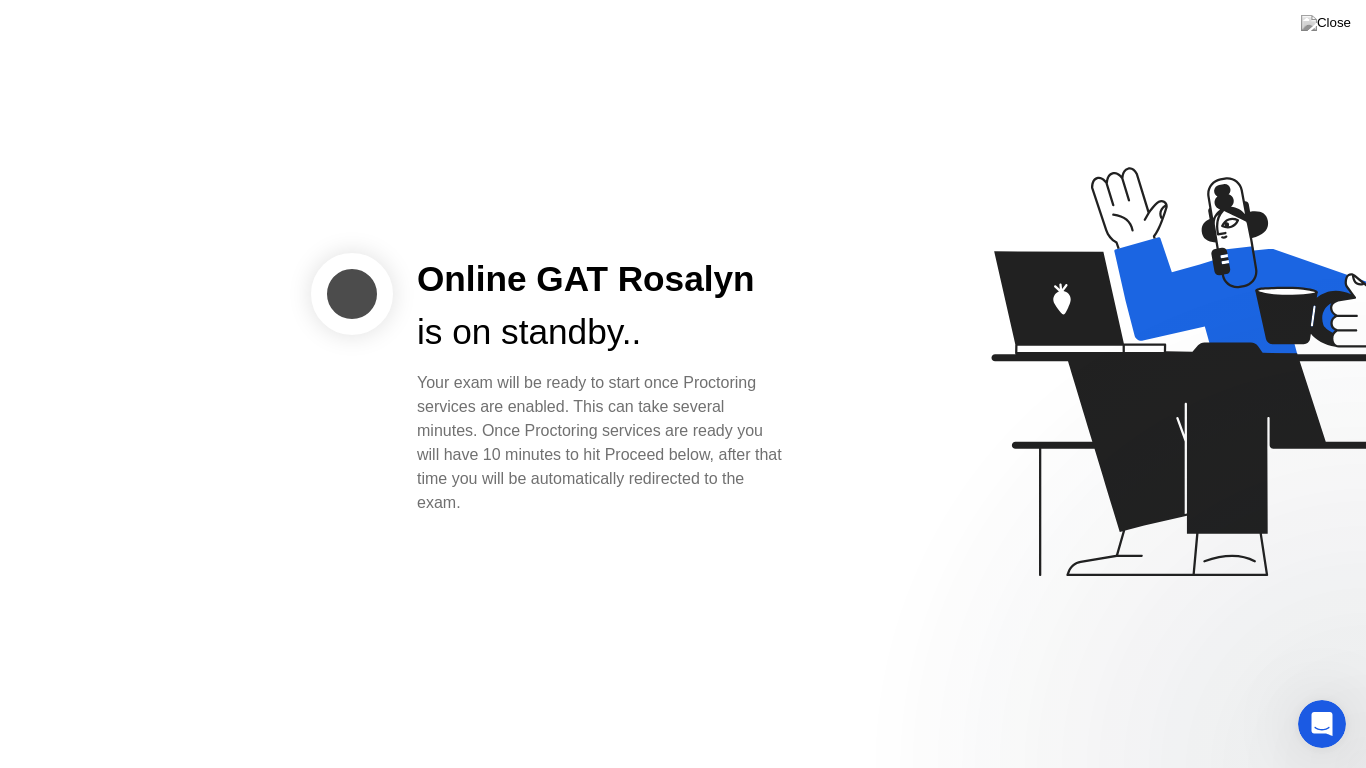 scroll, scrollTop: 0, scrollLeft: 0, axis: both 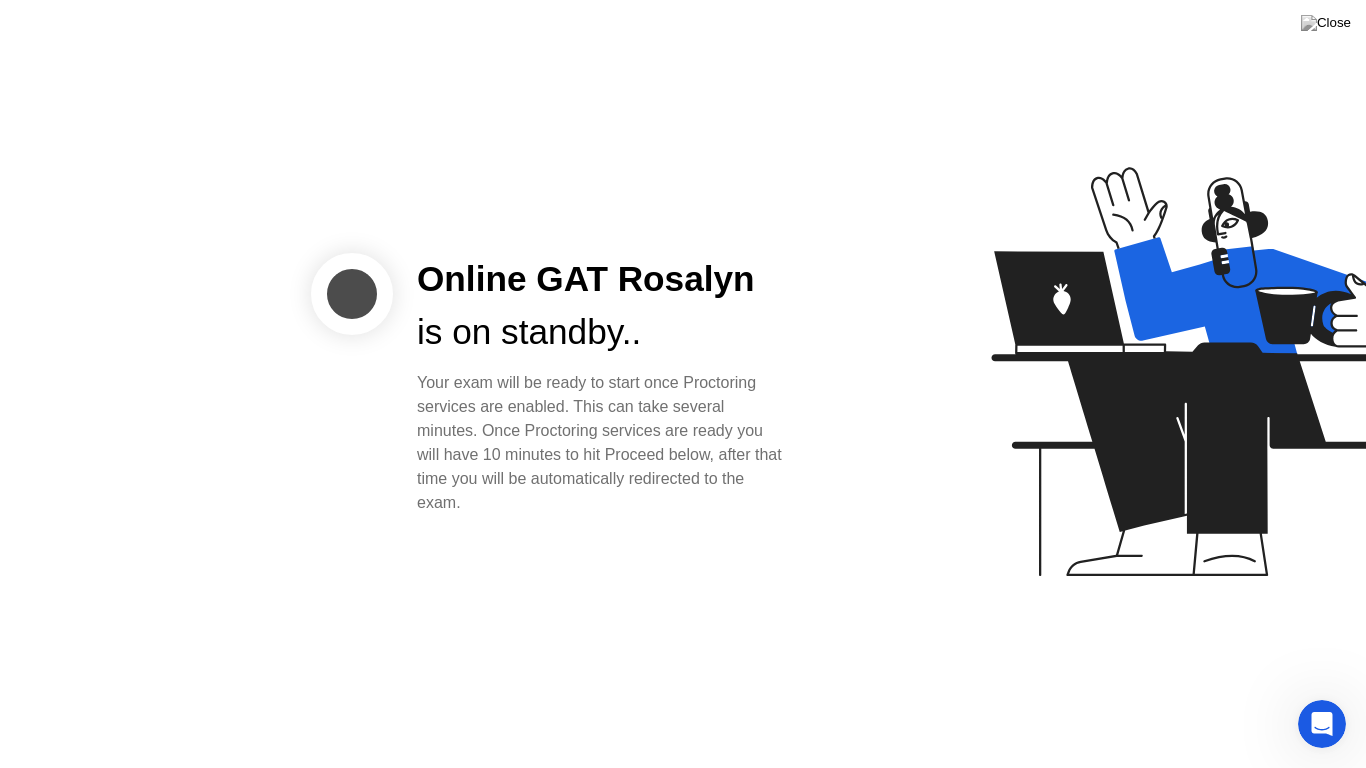 click 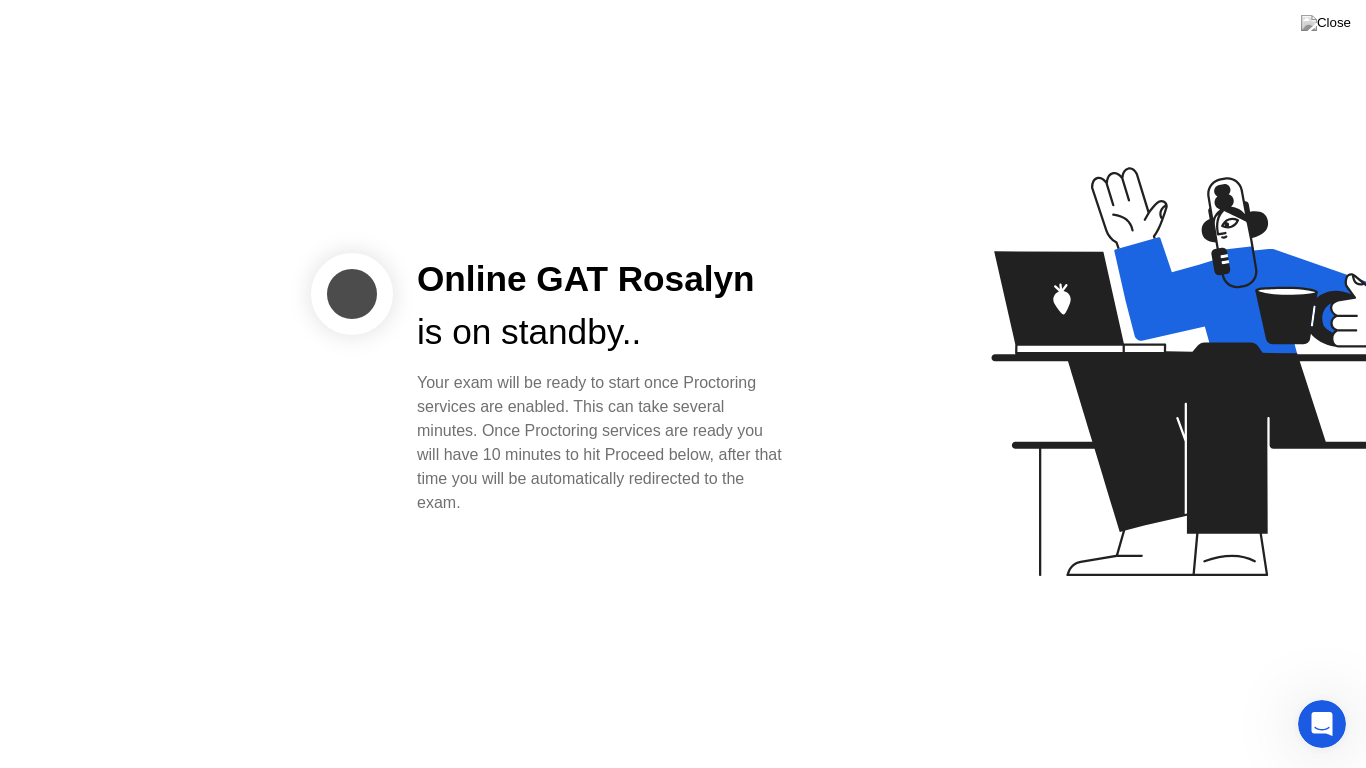 click on "Online GAT Rosalyn" 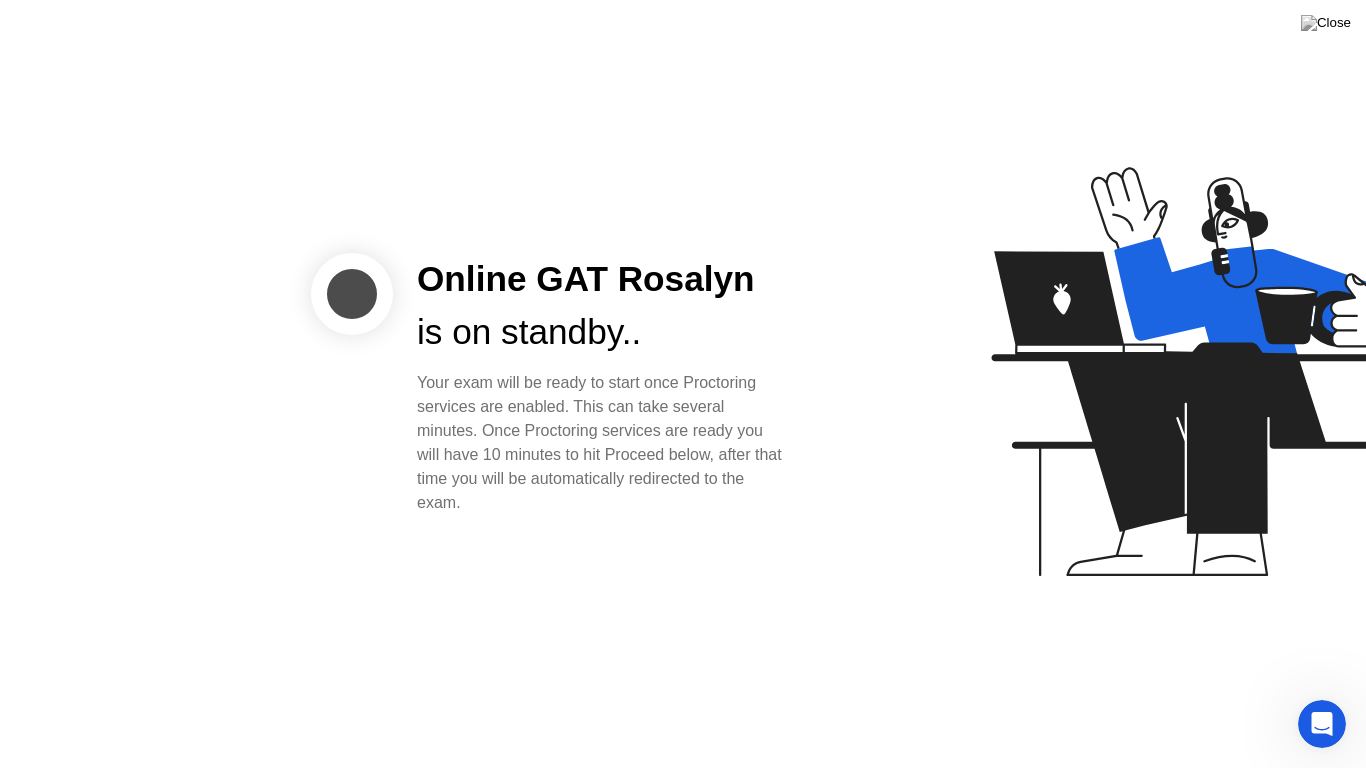 click on "Online GAT Rosalyn" 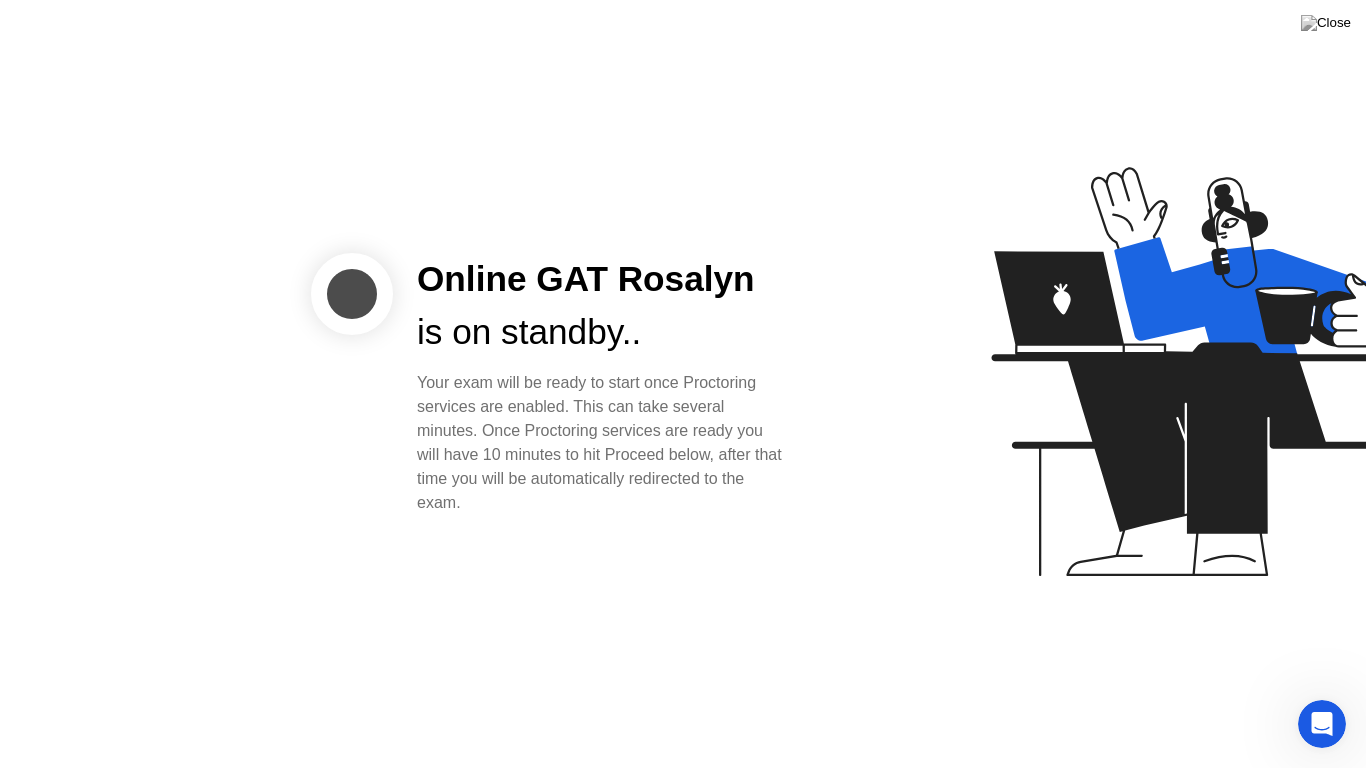 click on "Online GAT Rosalyn is on standby..   Your exam will be ready to start once Proctoring services are enabled. This can take several minutes. Once Proctoring services are ready you will have 10 minutes to hit Proceed below, after that time you will be automatically redirected to the exam." 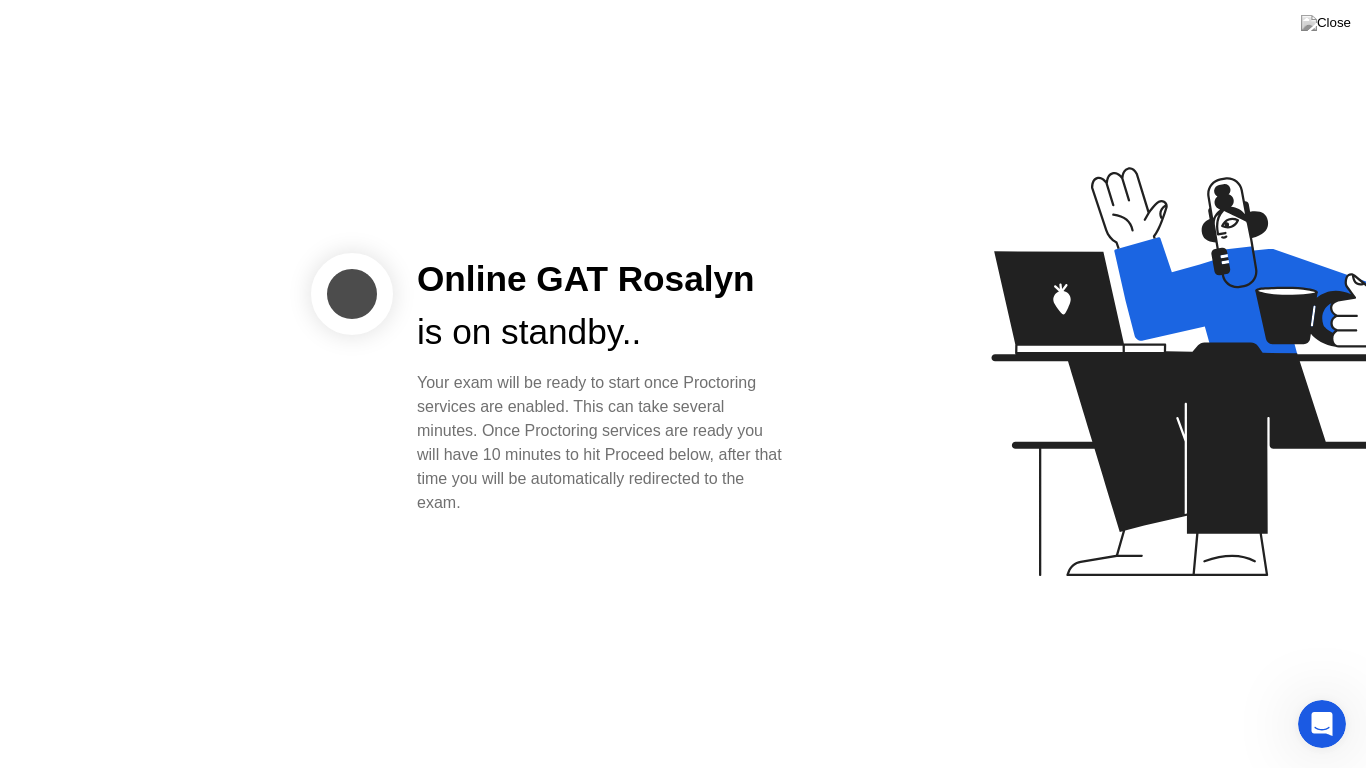click 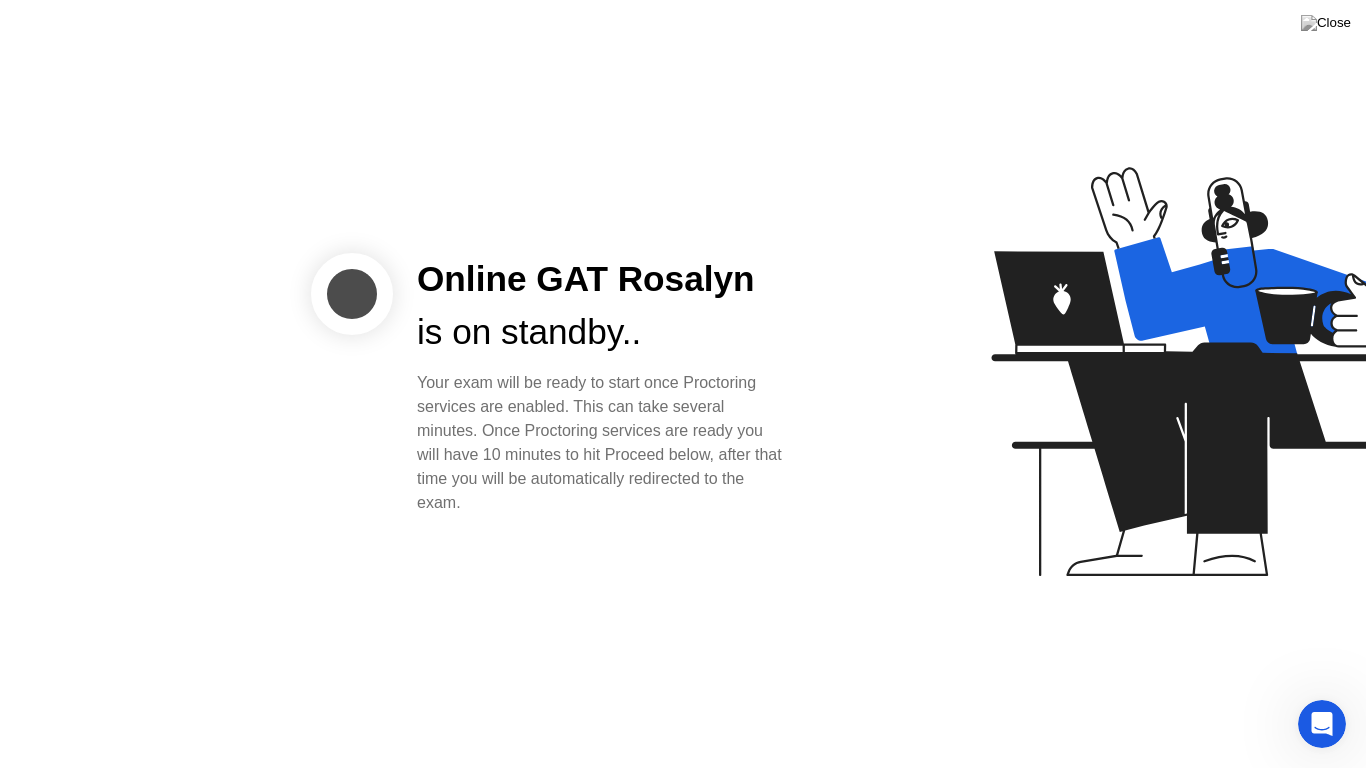 click at bounding box center [1322, 724] 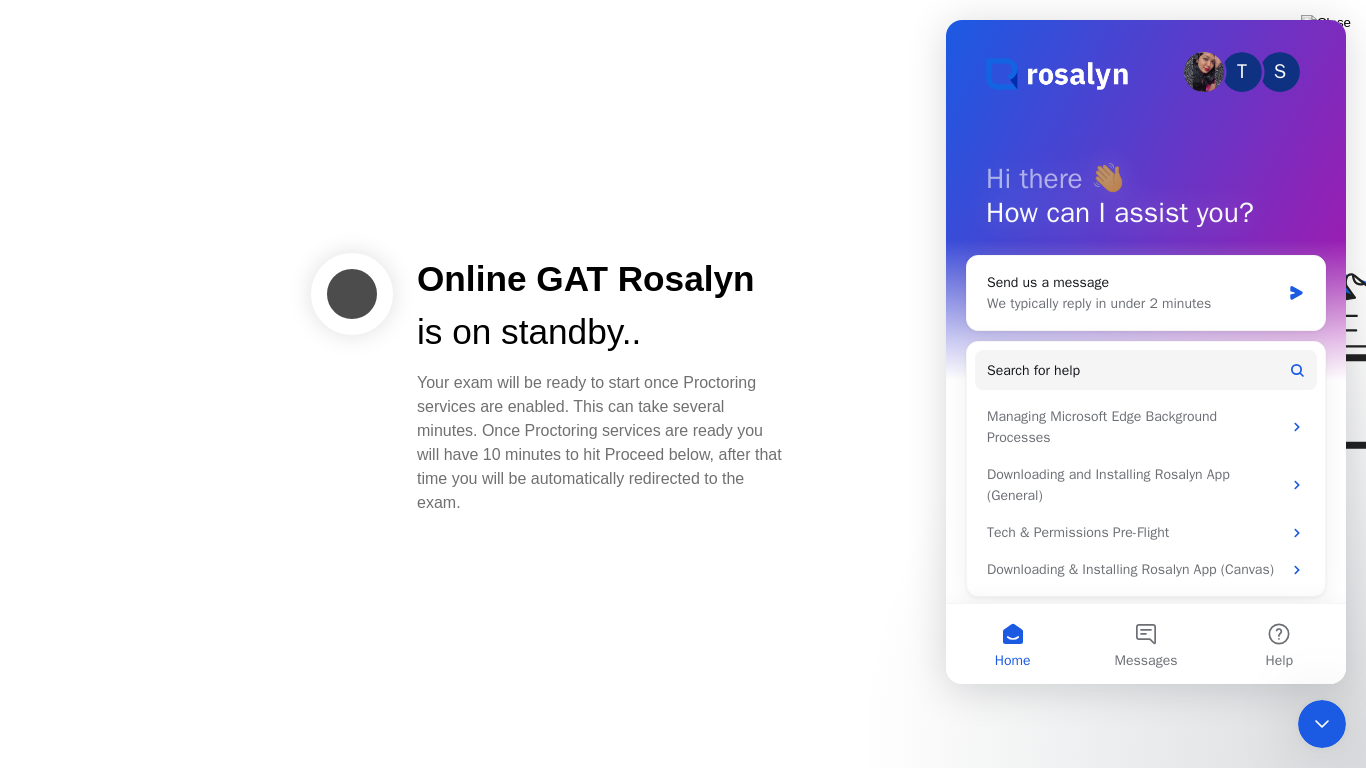click 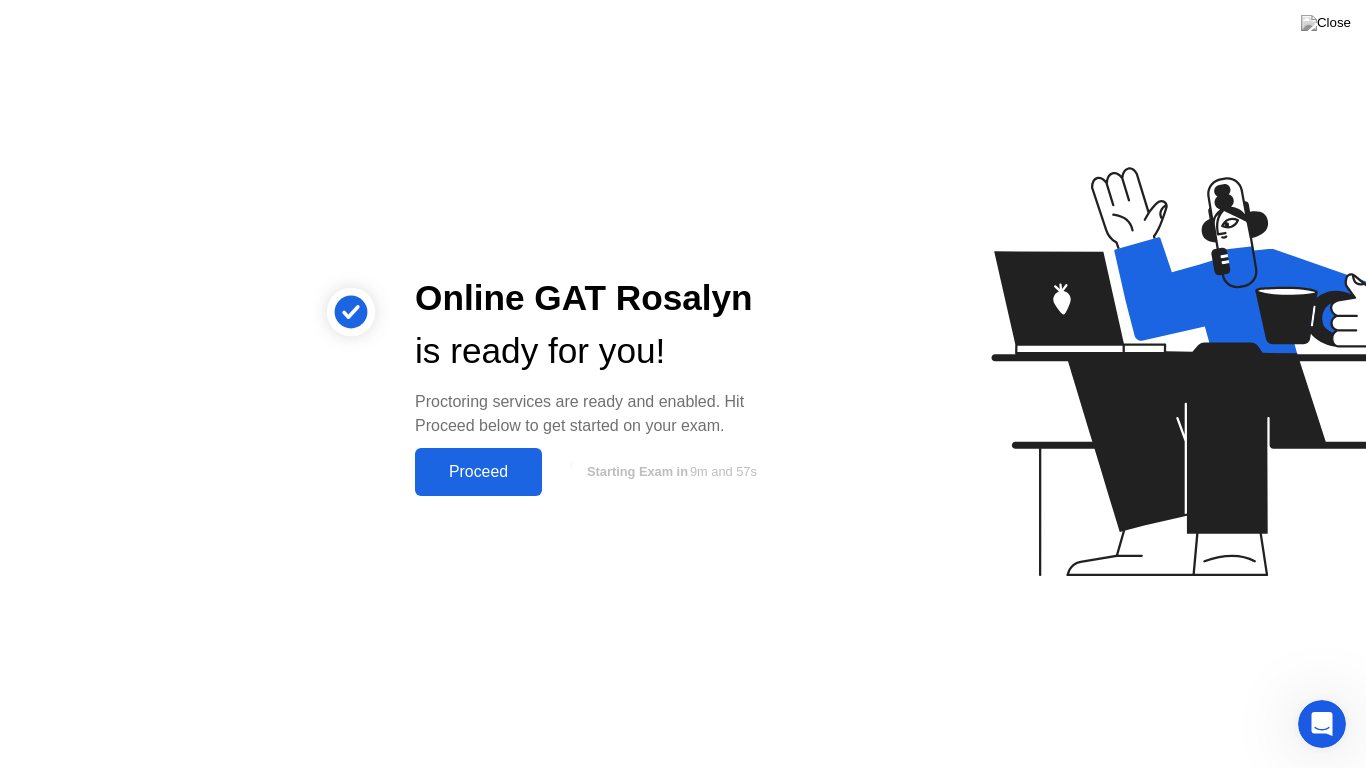 click on "Proceed" 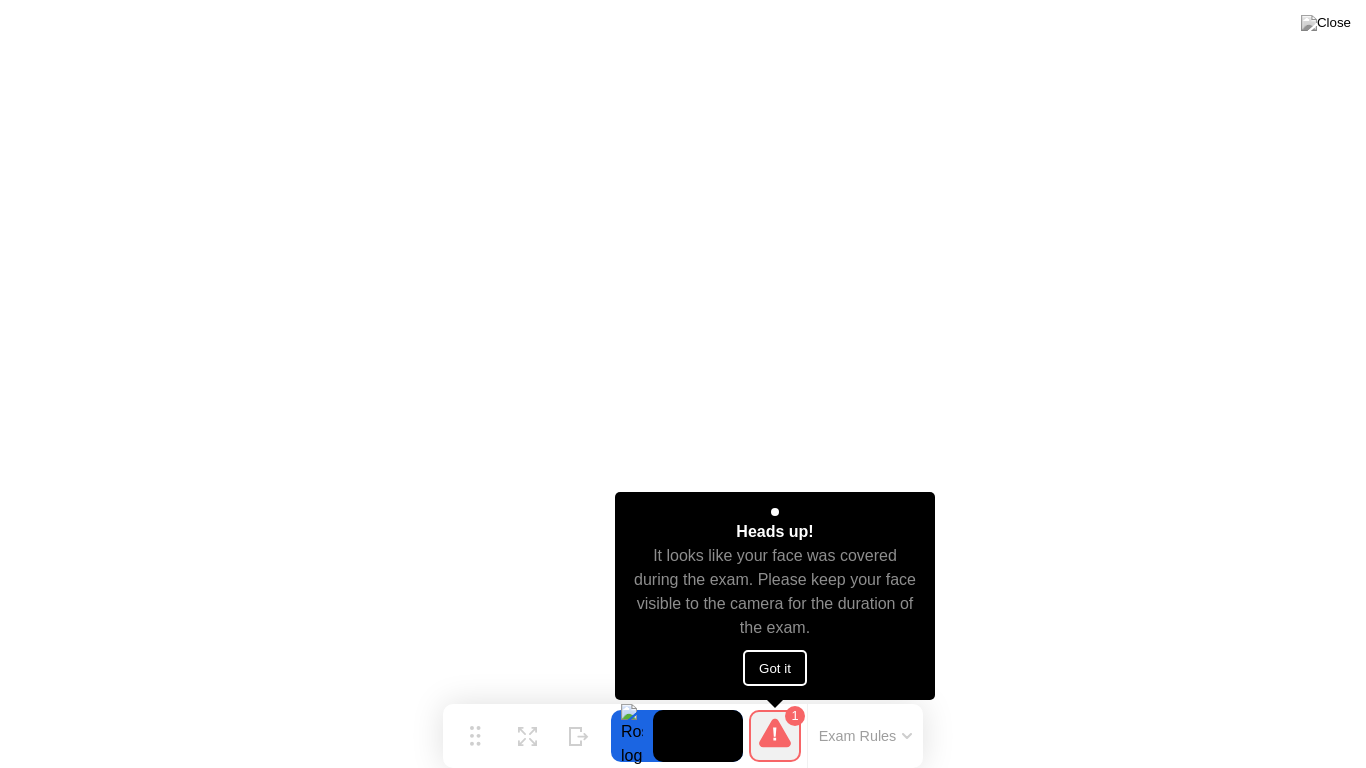 click on "Got it" 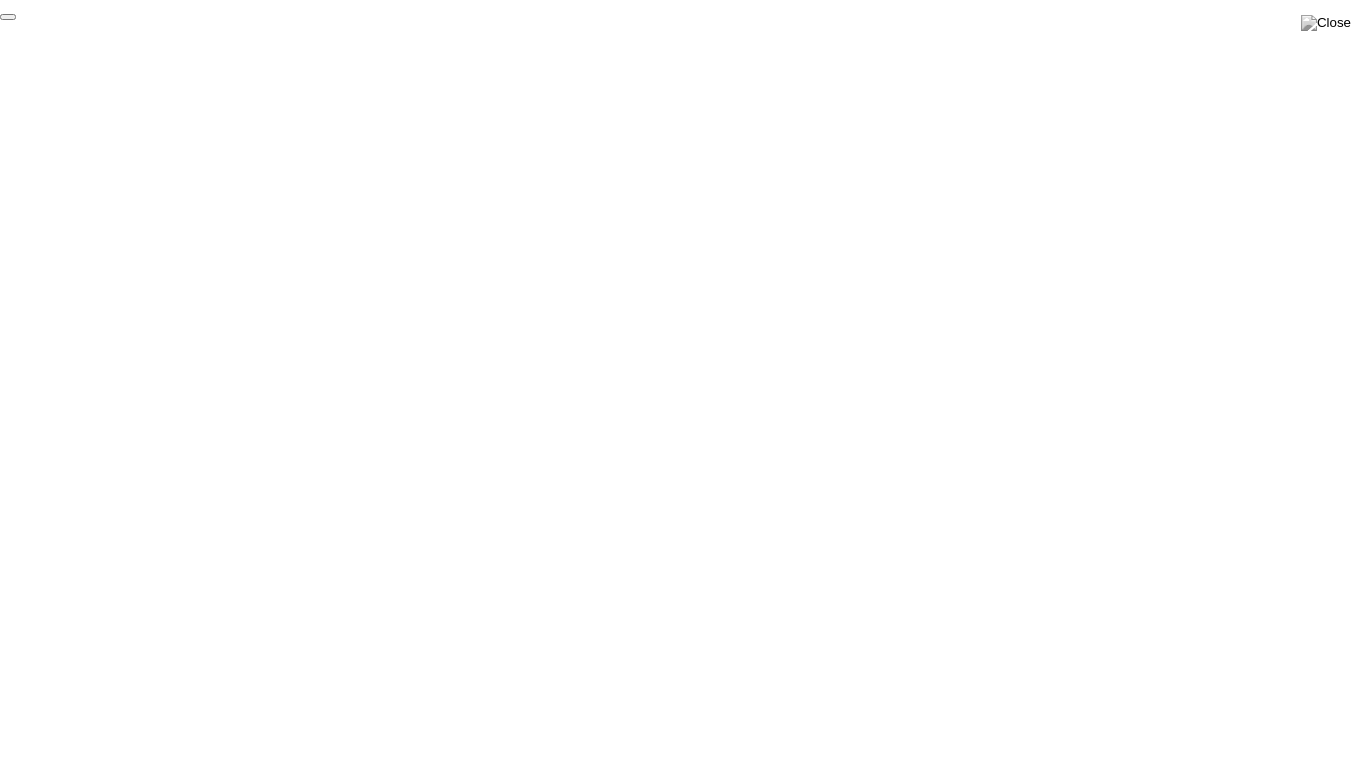click on "End Proctoring Session" 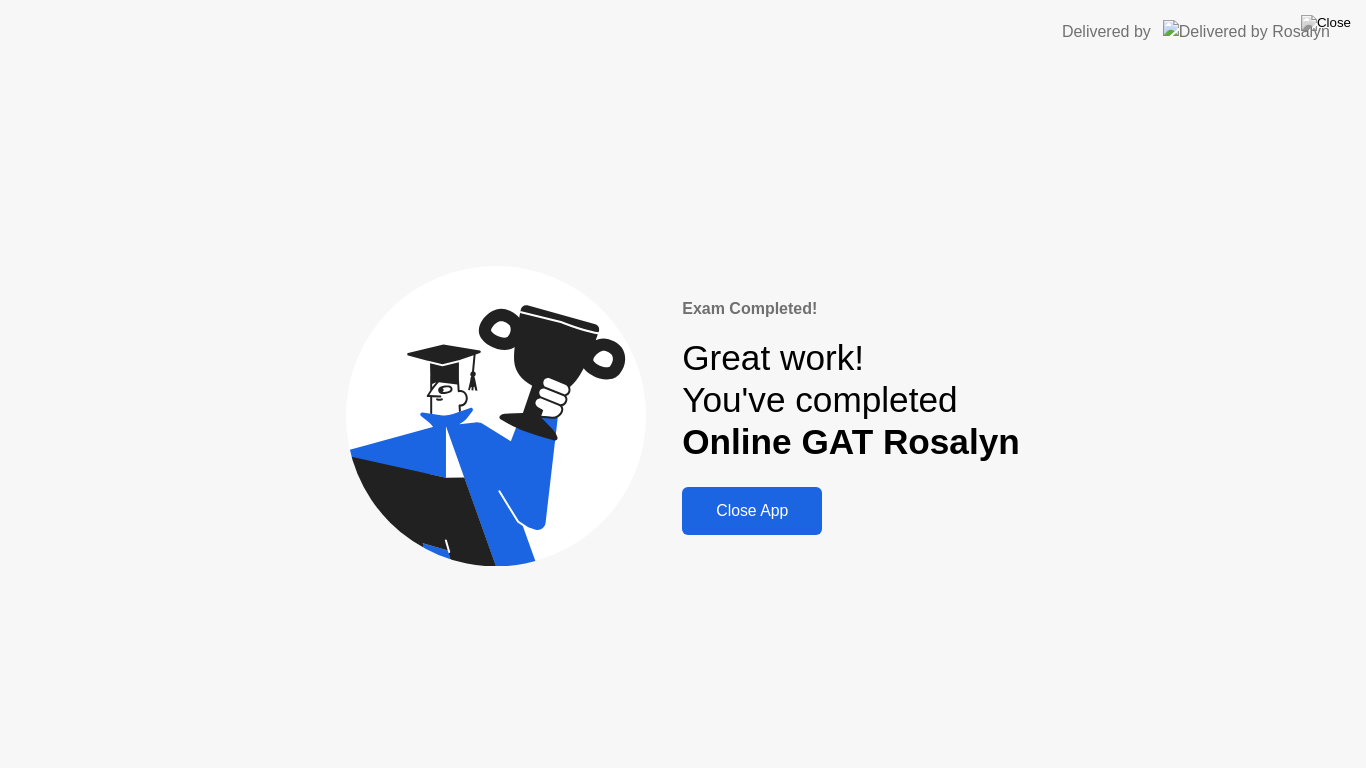click on "Close App" 